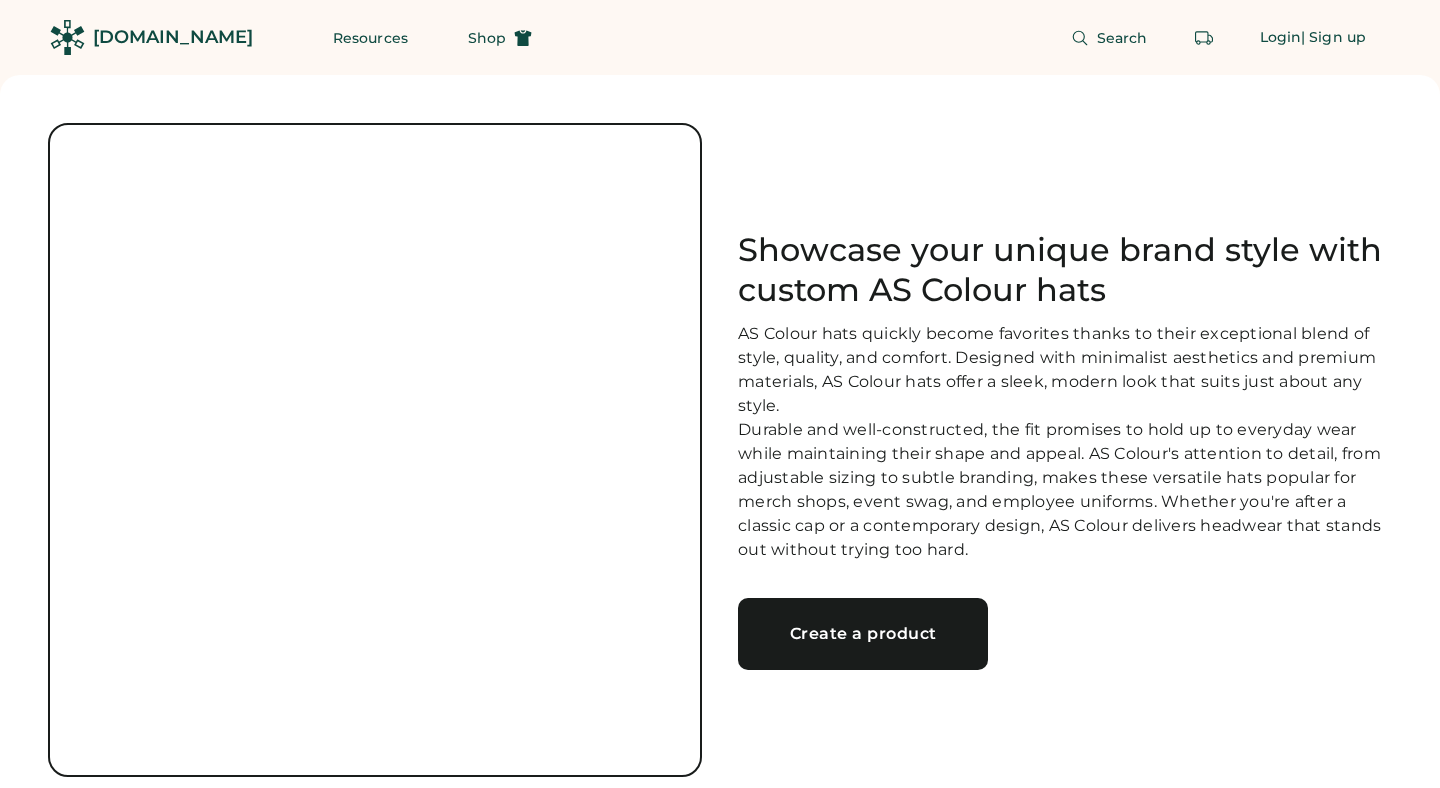 scroll, scrollTop: 0, scrollLeft: 0, axis: both 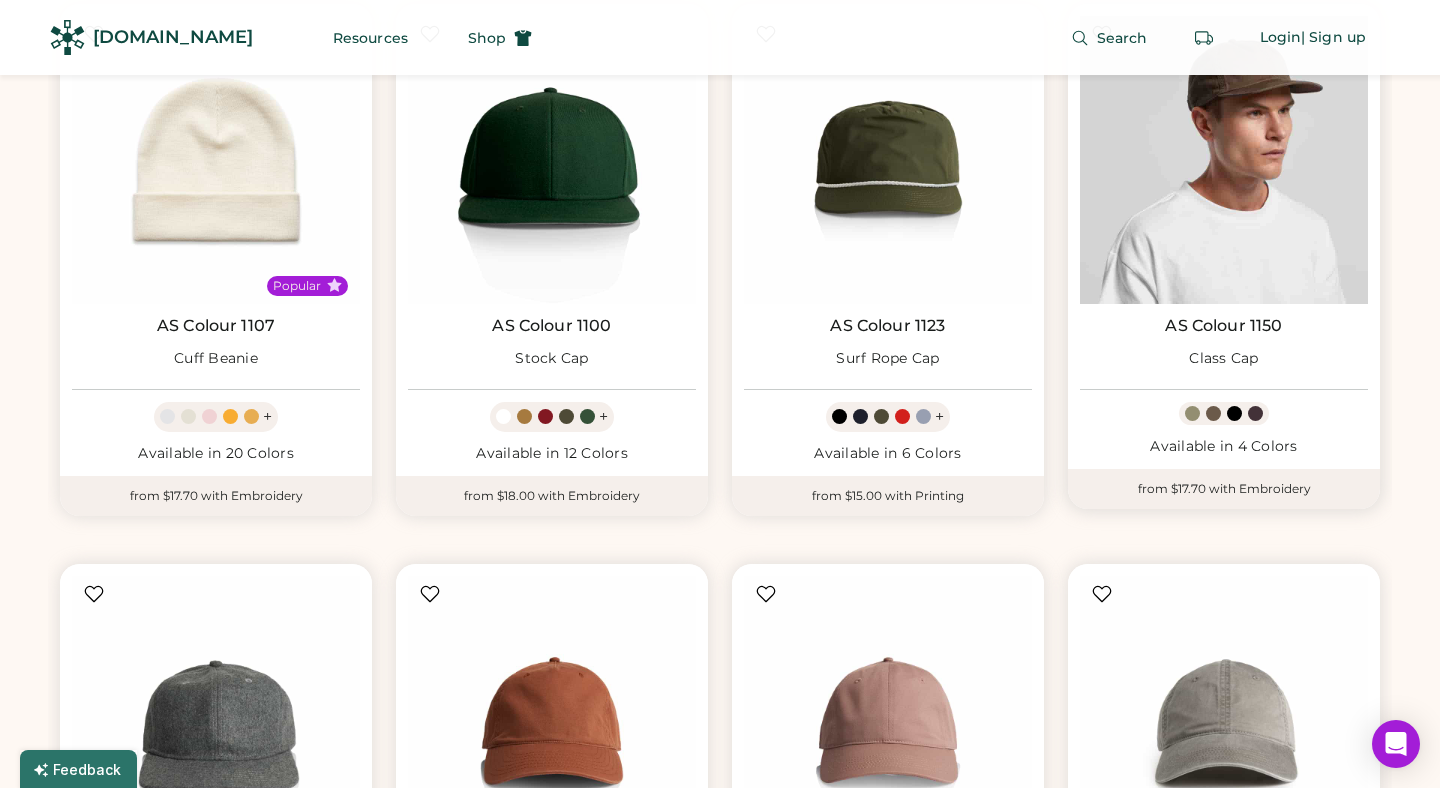 click at bounding box center (1224, 160) 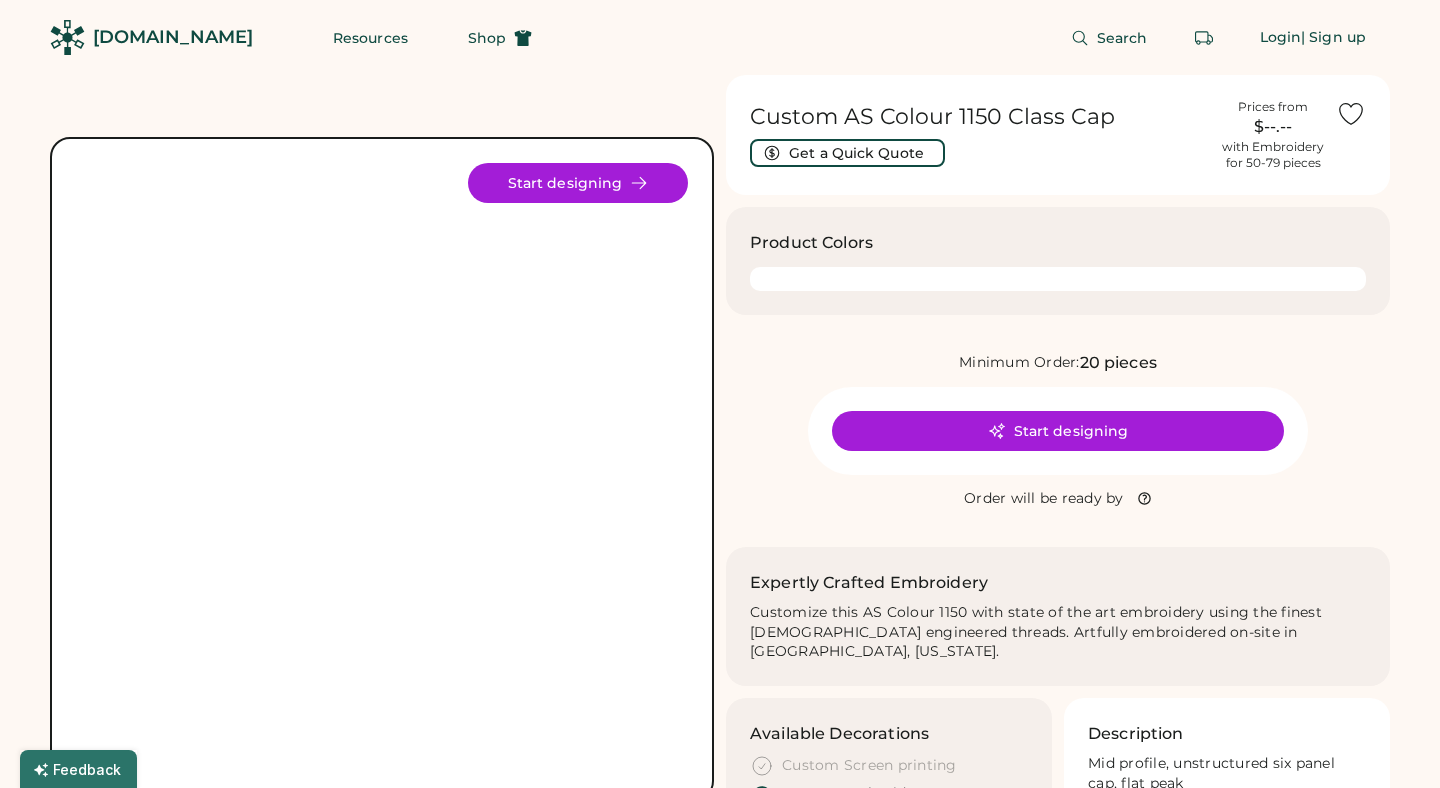 scroll, scrollTop: 0, scrollLeft: 0, axis: both 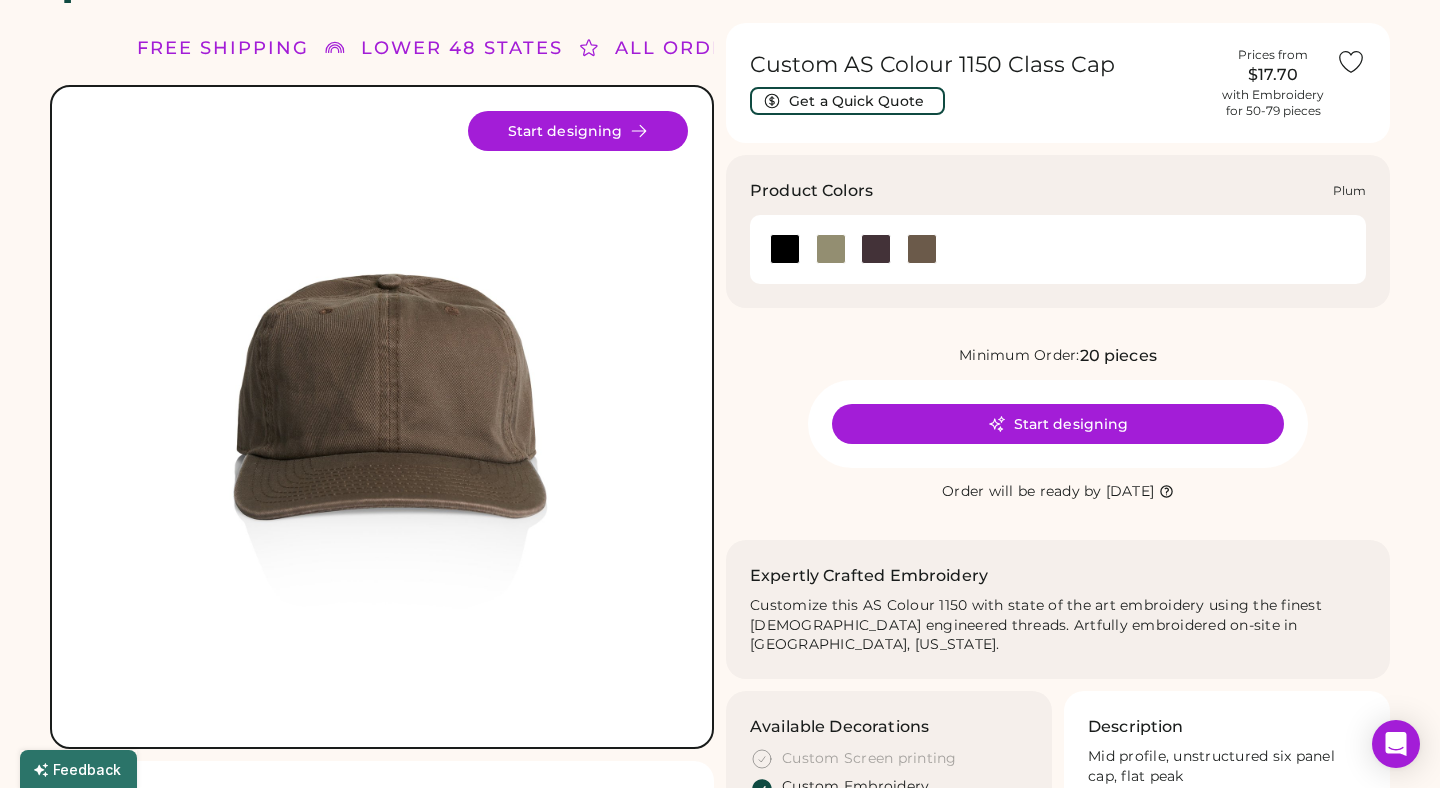 click at bounding box center (876, 249) 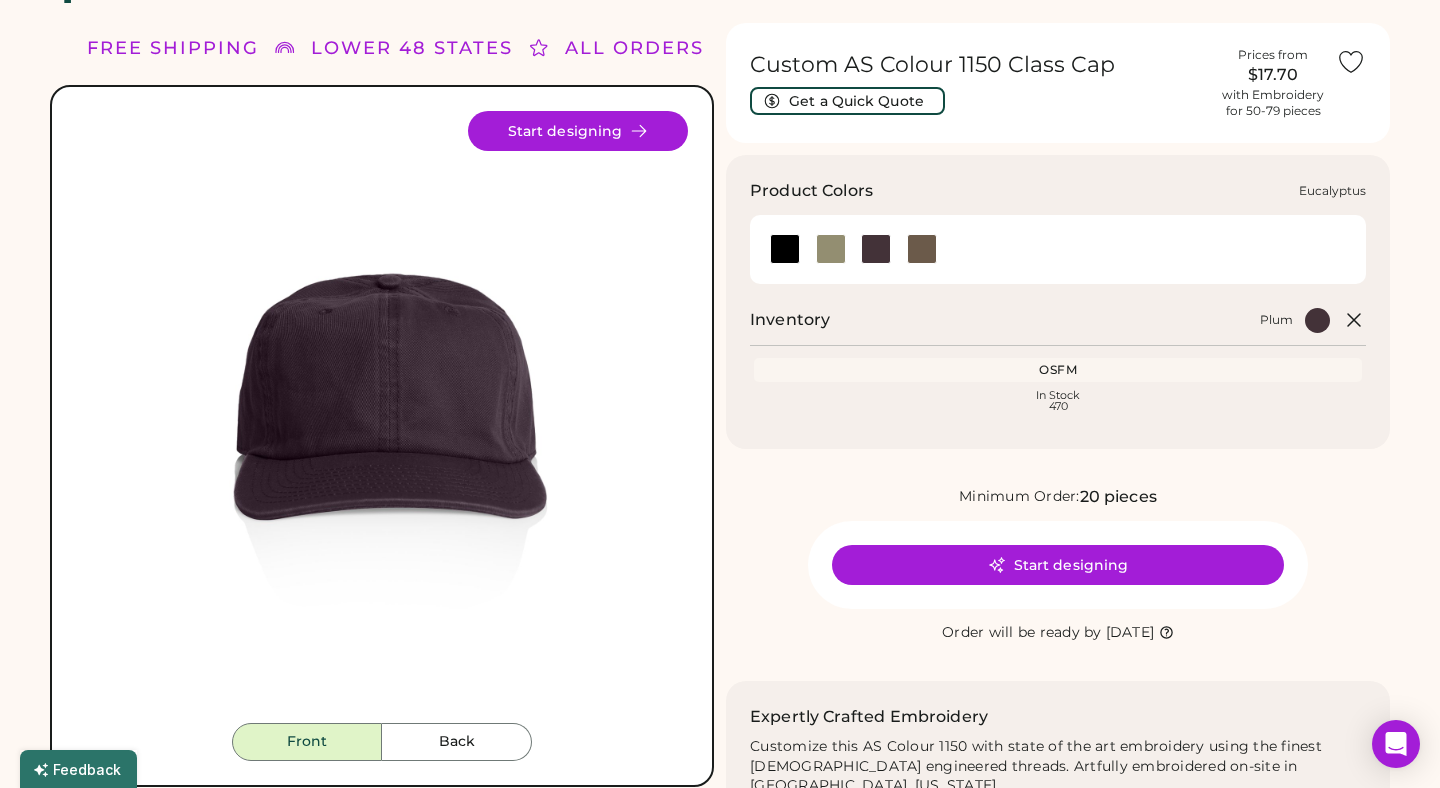 click at bounding box center (831, 249) 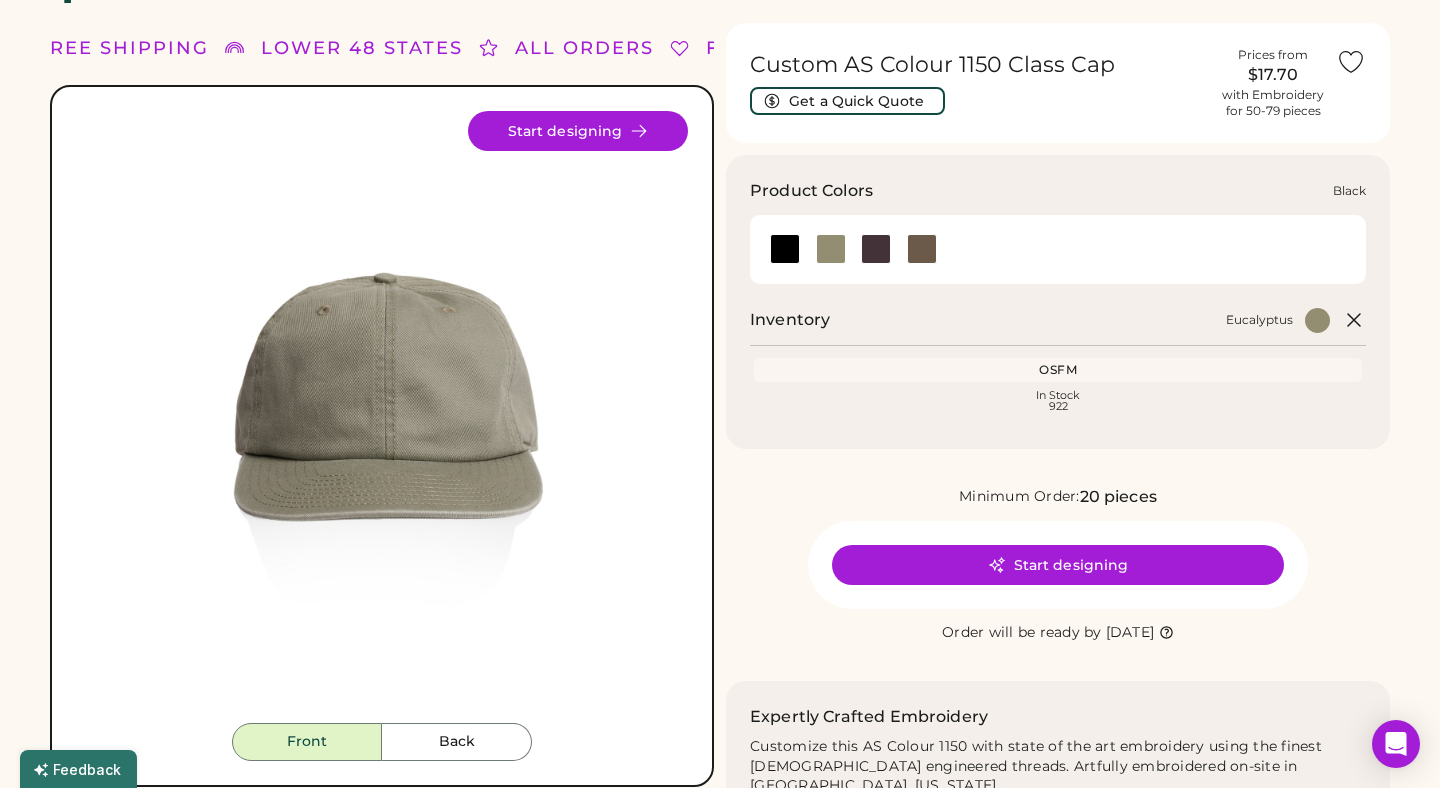 click at bounding box center [785, 249] 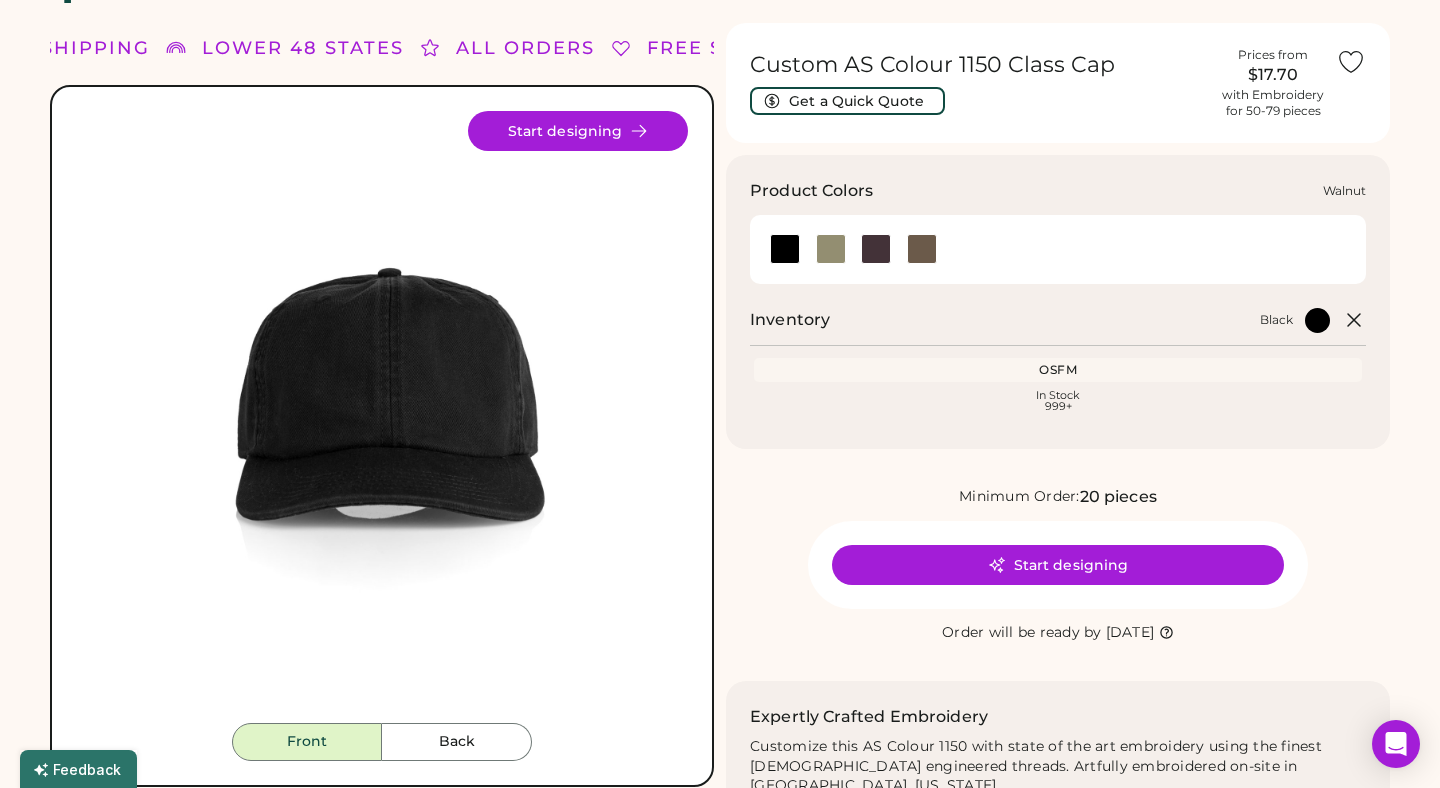 click at bounding box center [922, 249] 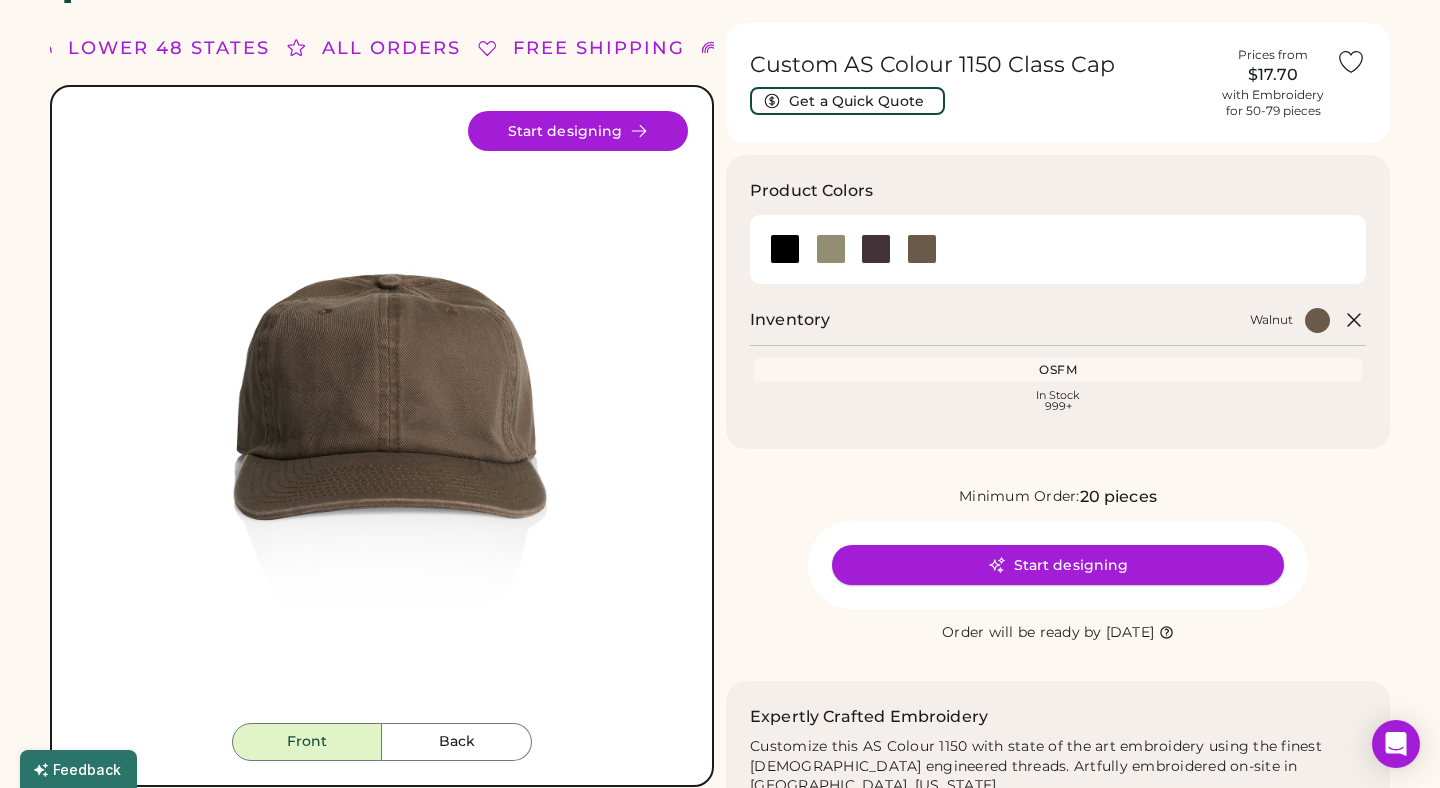 click on "Start designing" at bounding box center (1058, 565) 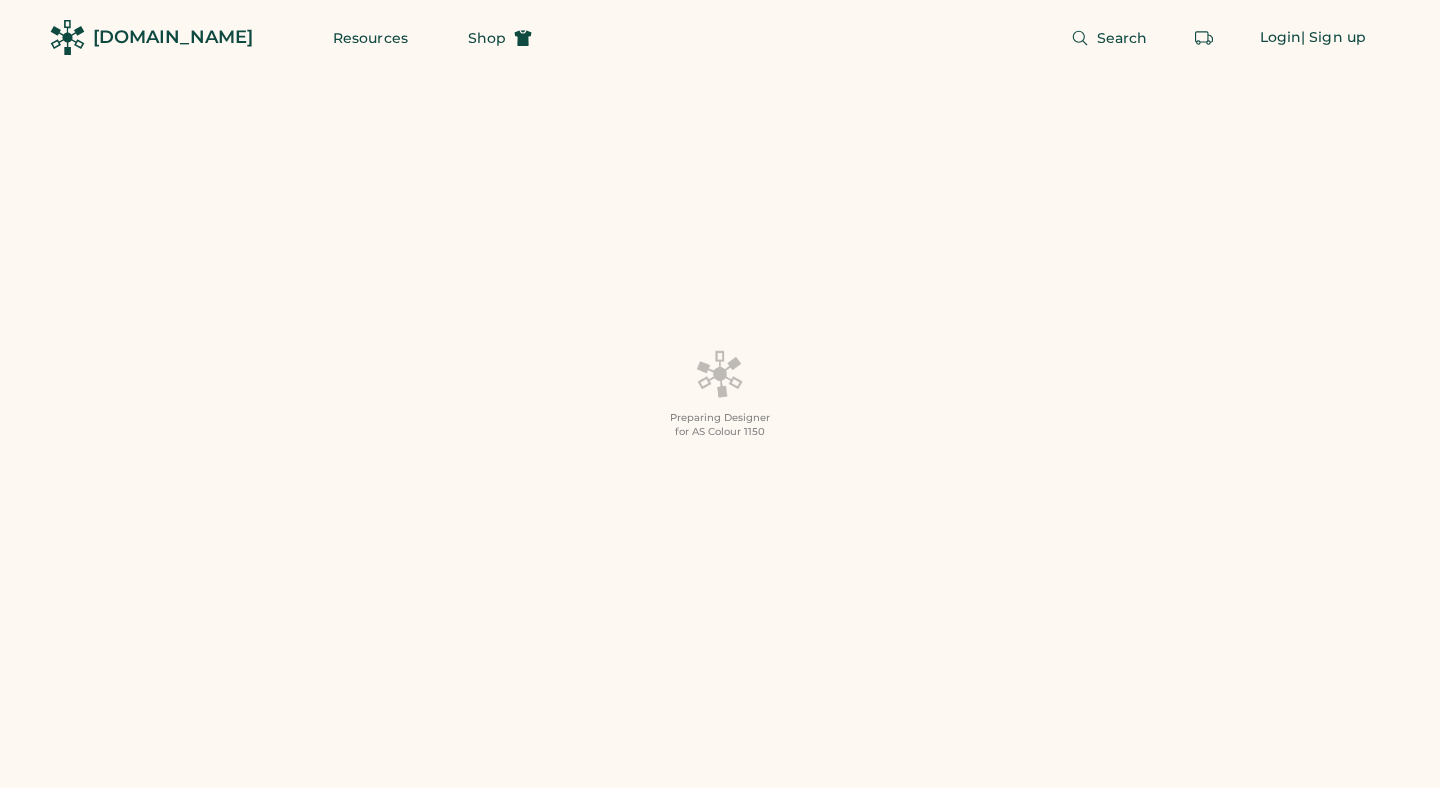 scroll, scrollTop: 0, scrollLeft: 0, axis: both 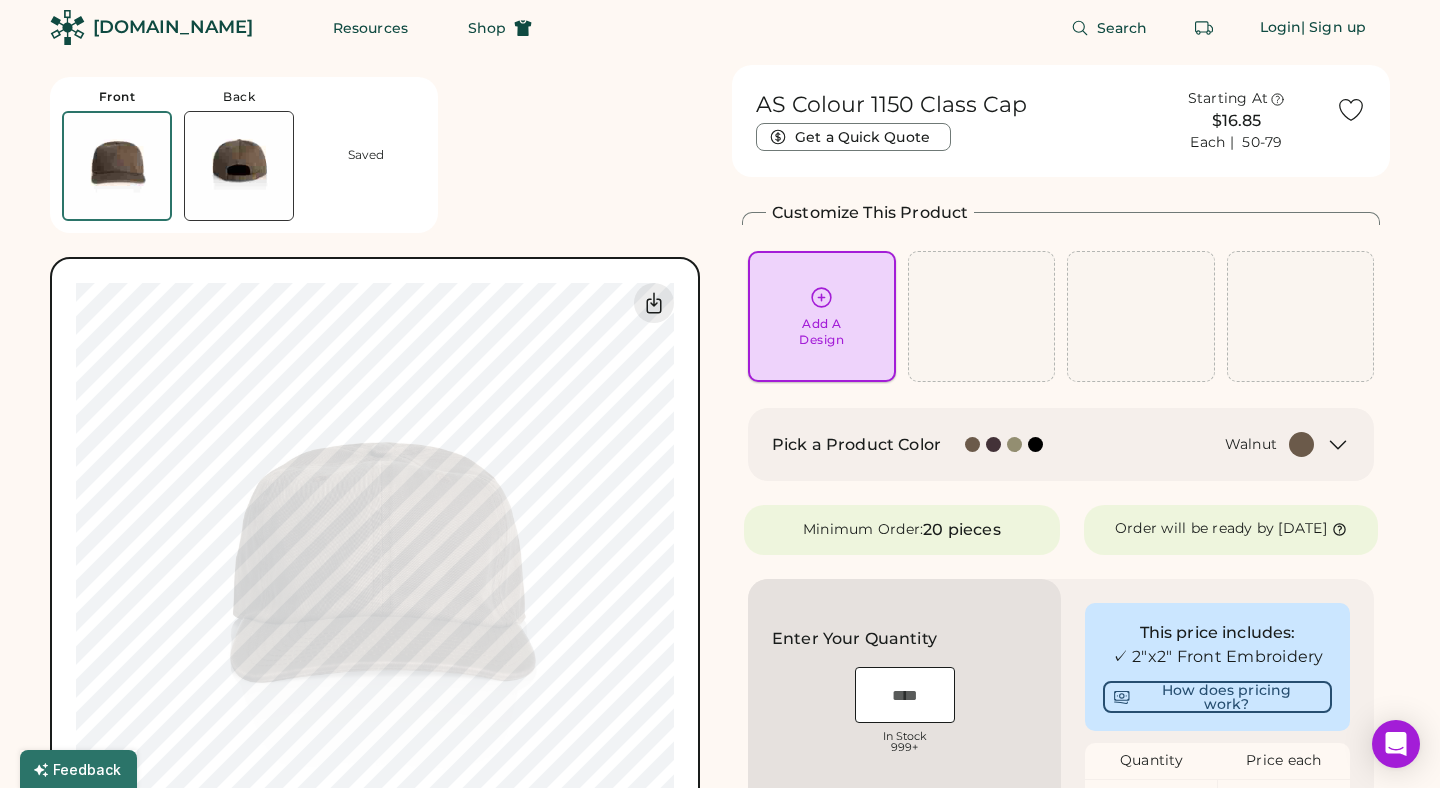 click on "Add A
Design" at bounding box center (822, 316) 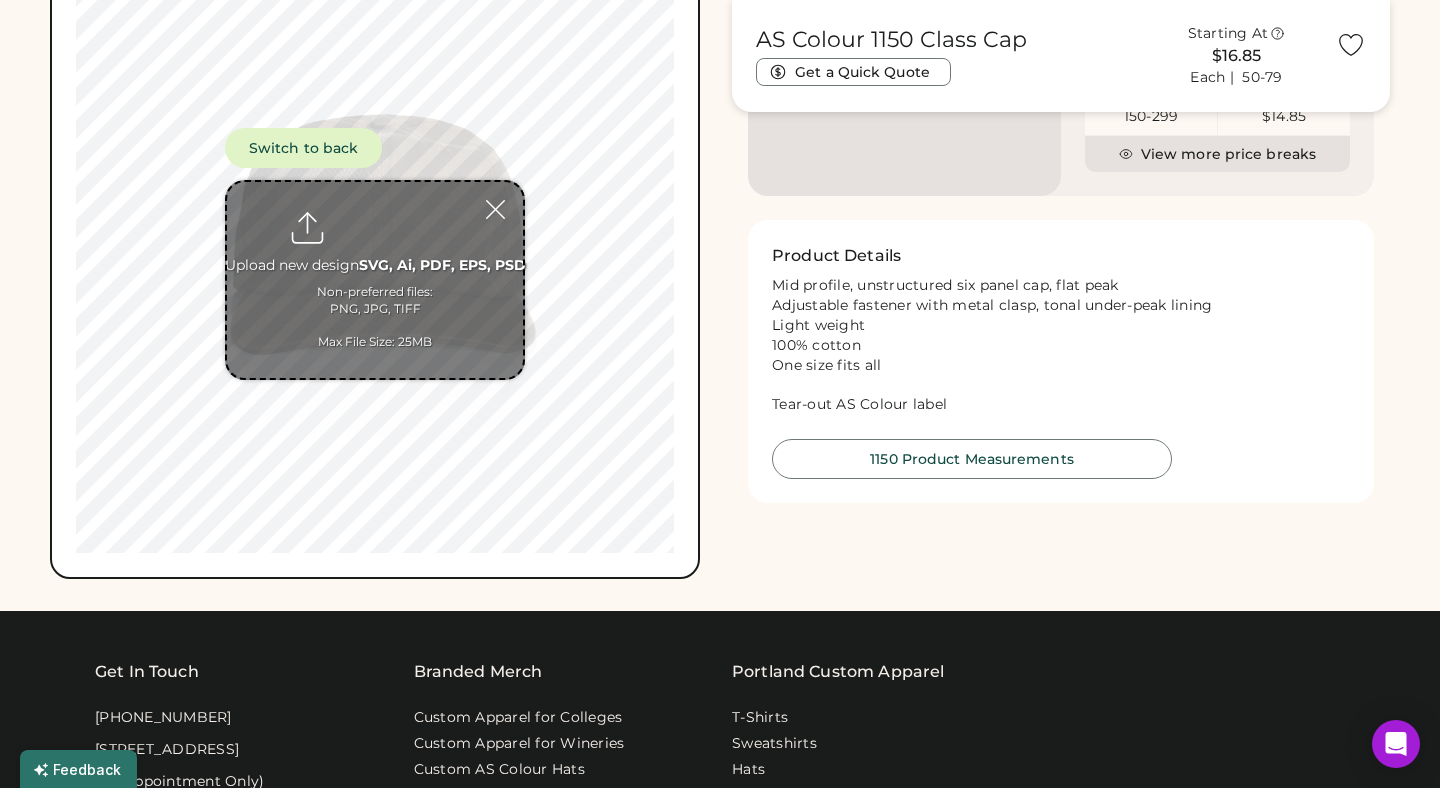 scroll, scrollTop: 0, scrollLeft: 0, axis: both 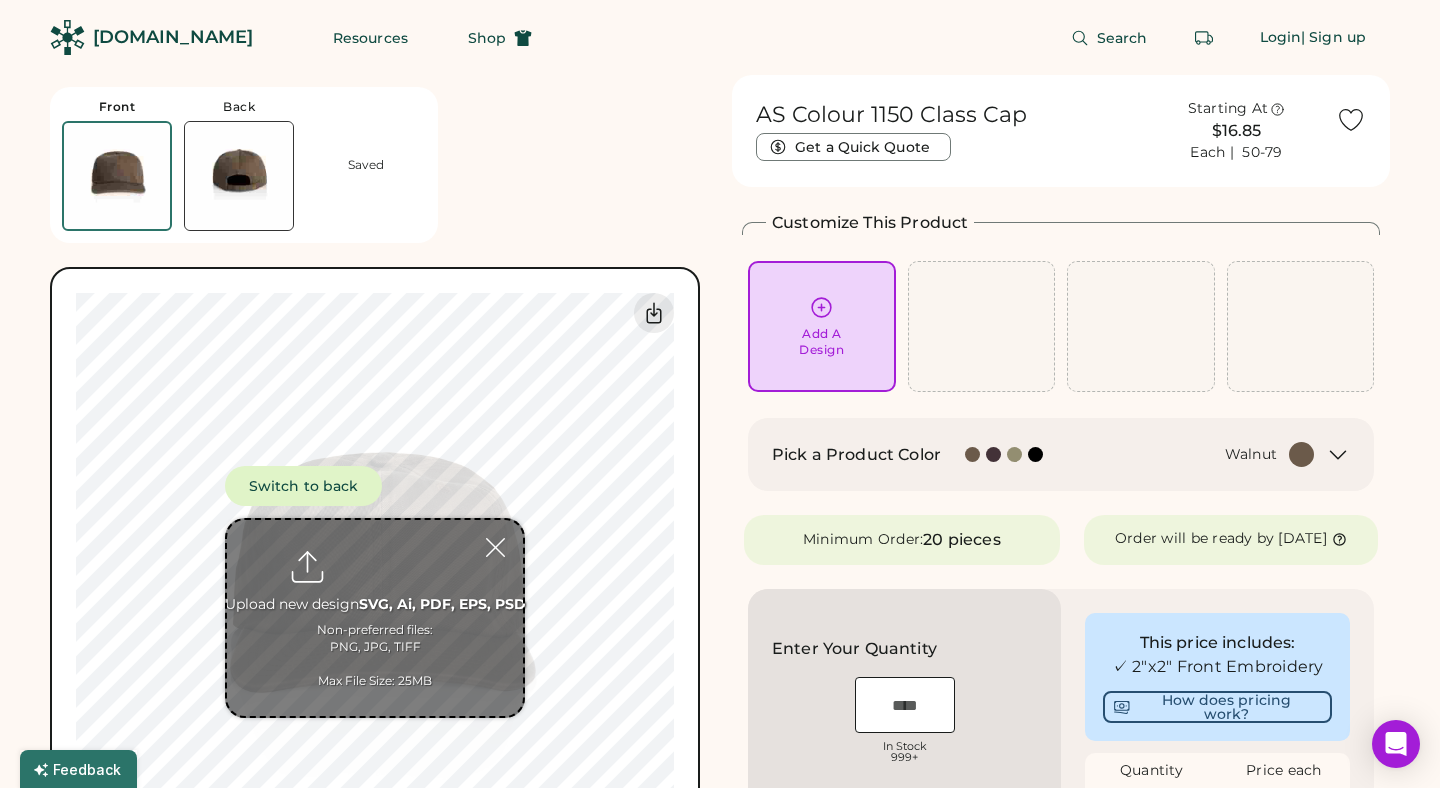 click at bounding box center (375, 618) 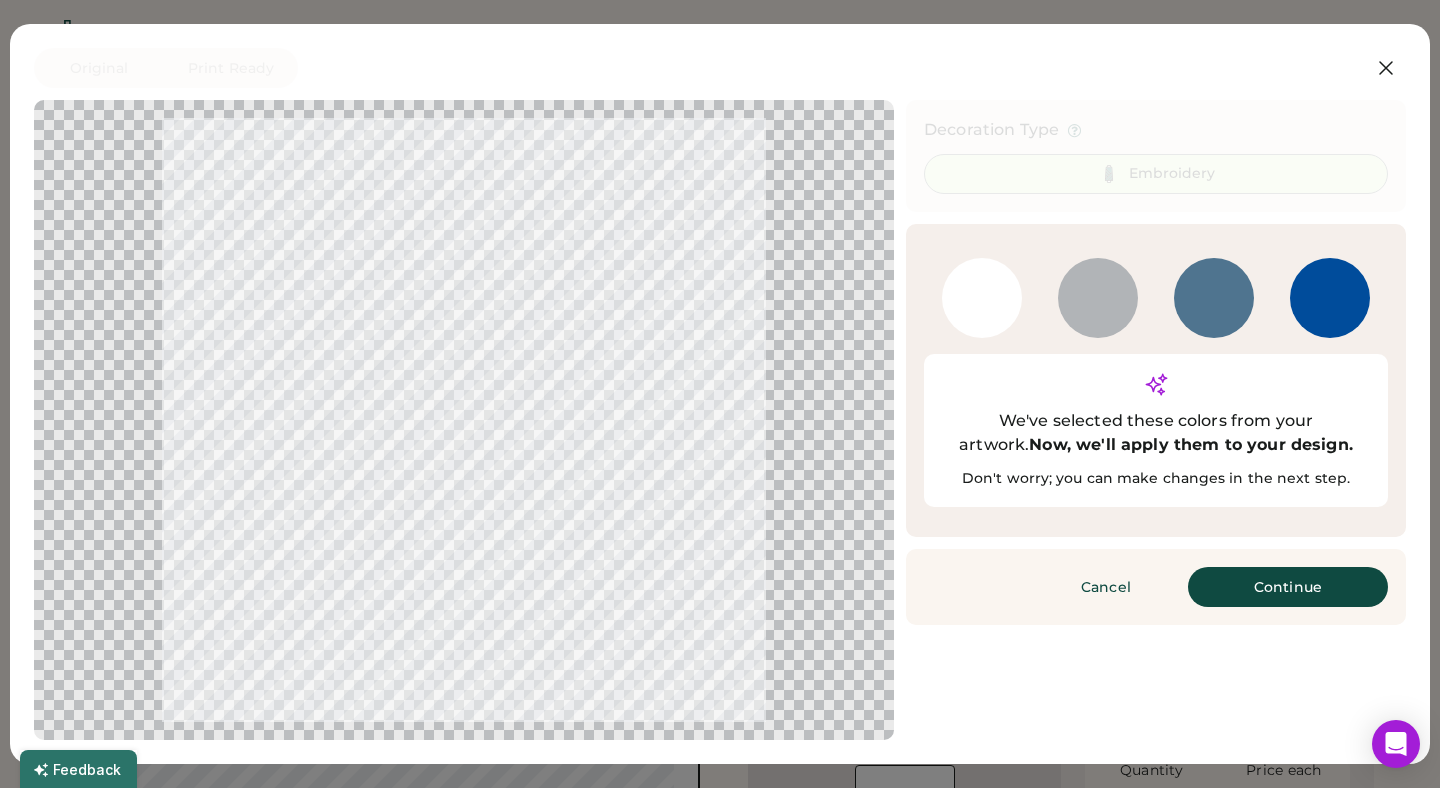 click at bounding box center (1214, 298) 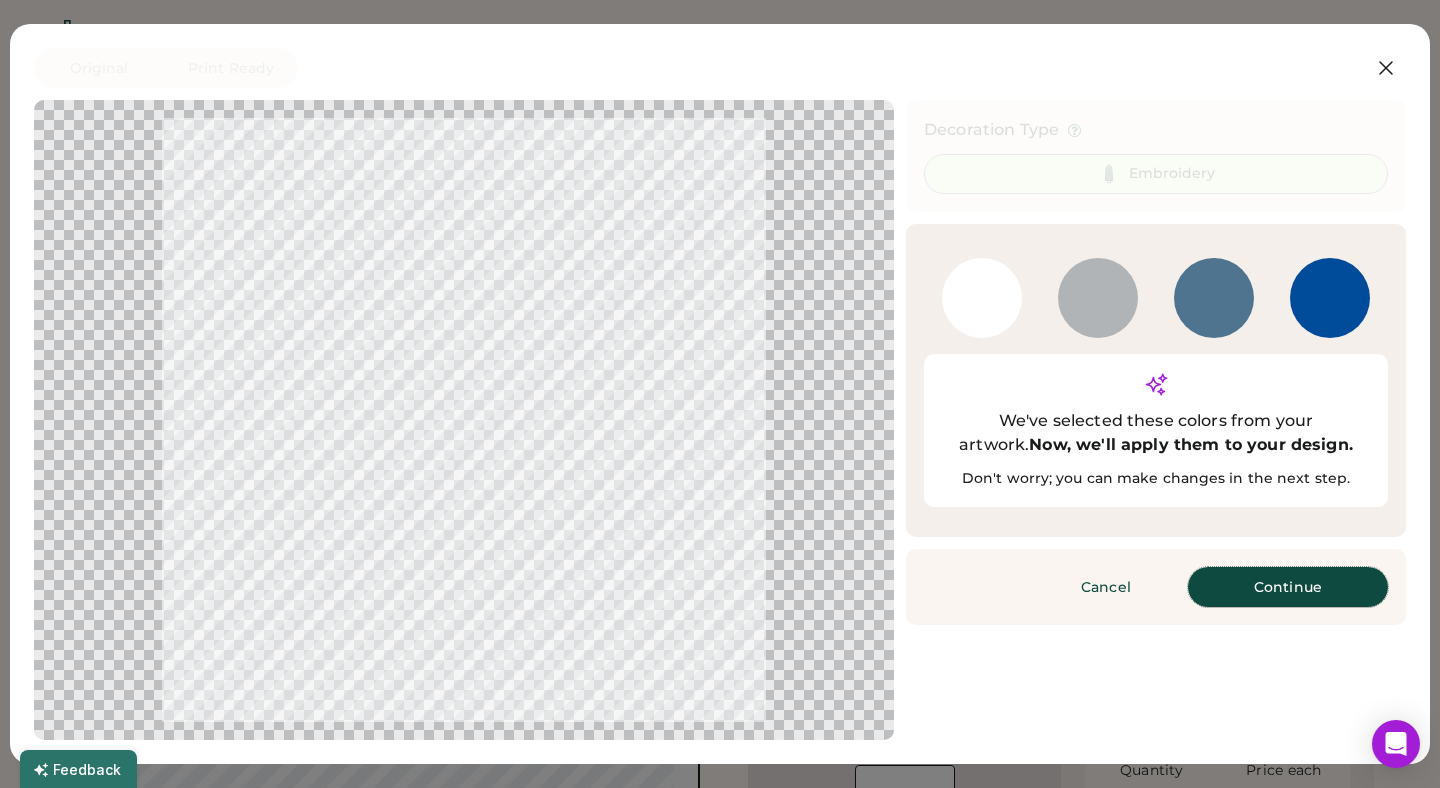 click on "Continue" at bounding box center (1288, 587) 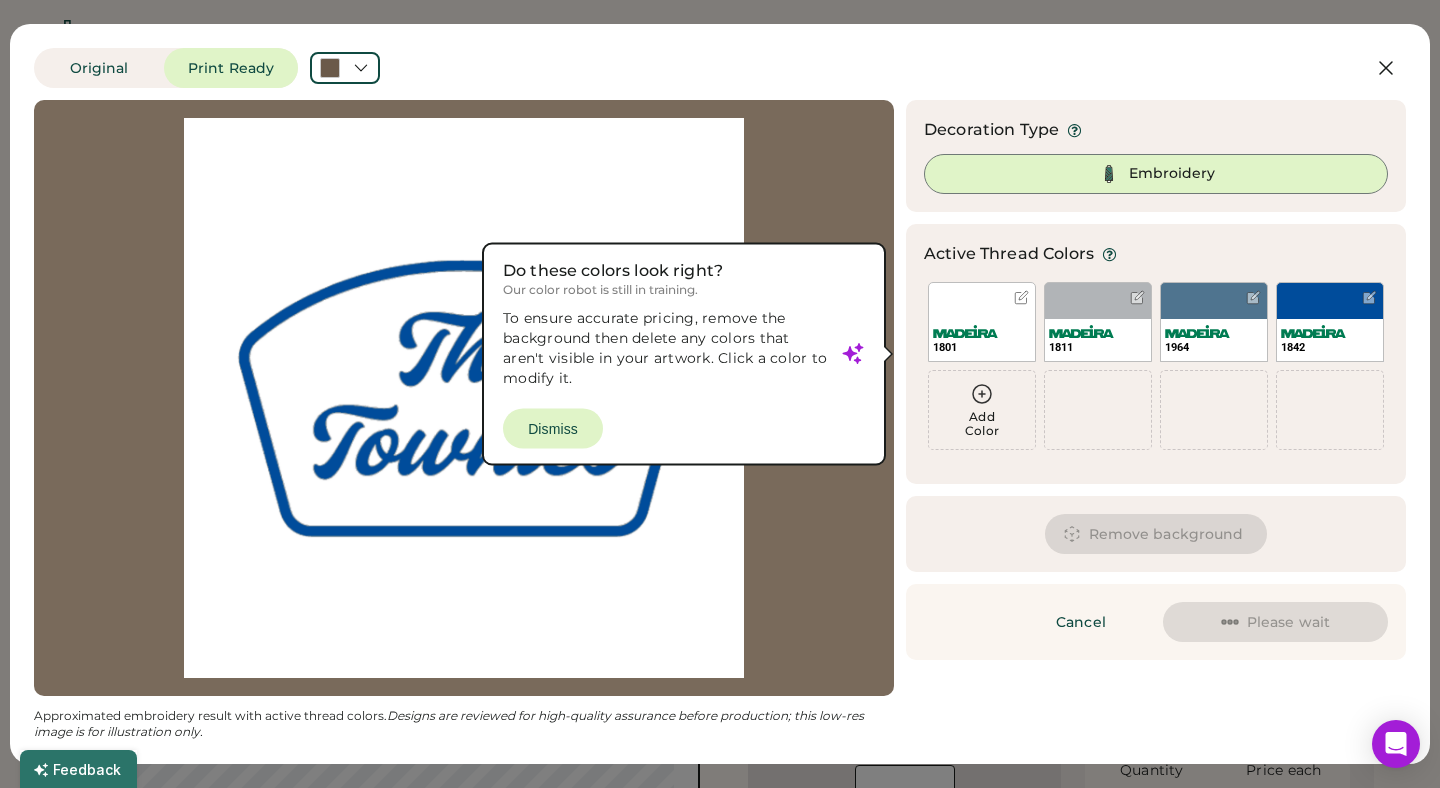 click at bounding box center (464, 398) 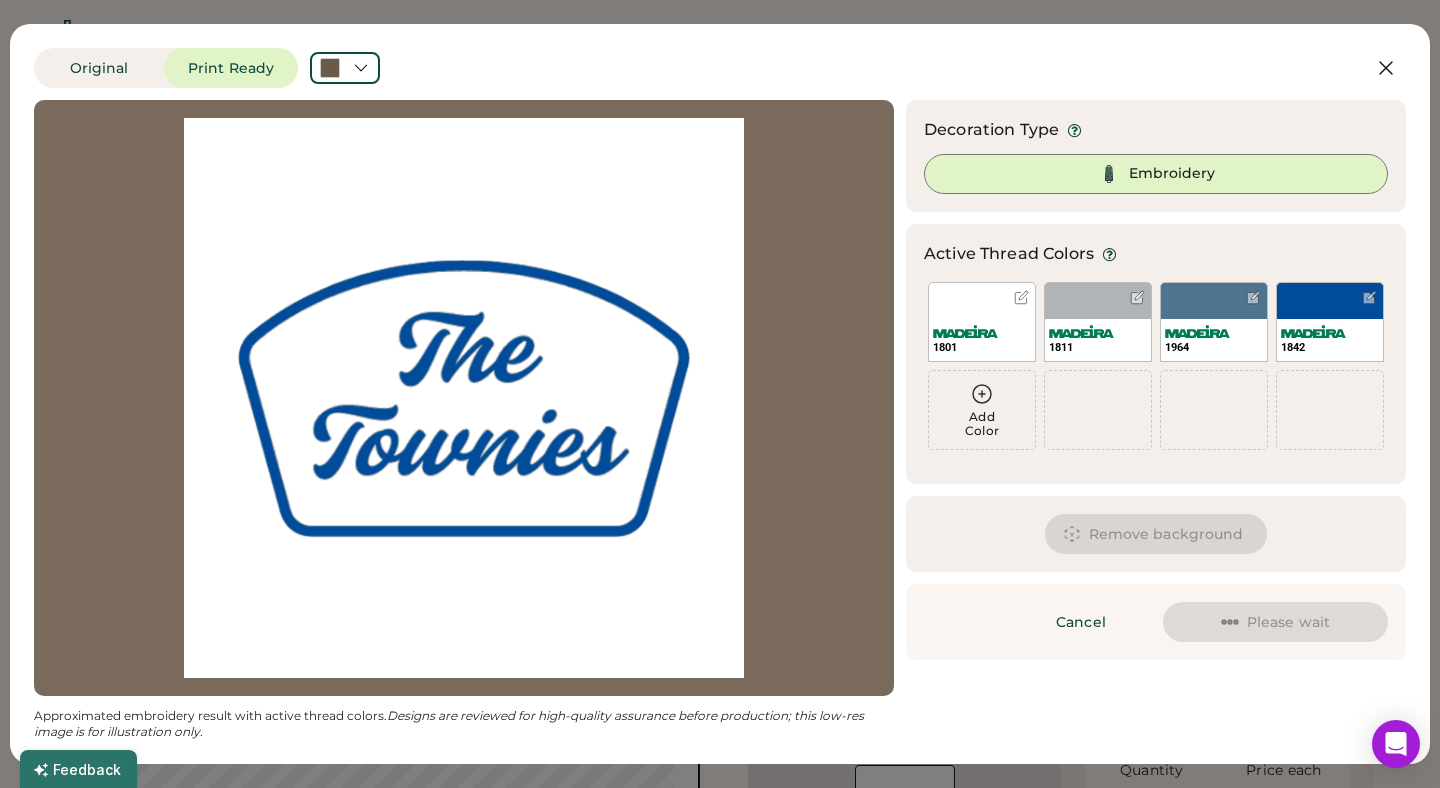 scroll, scrollTop: 0, scrollLeft: 0, axis: both 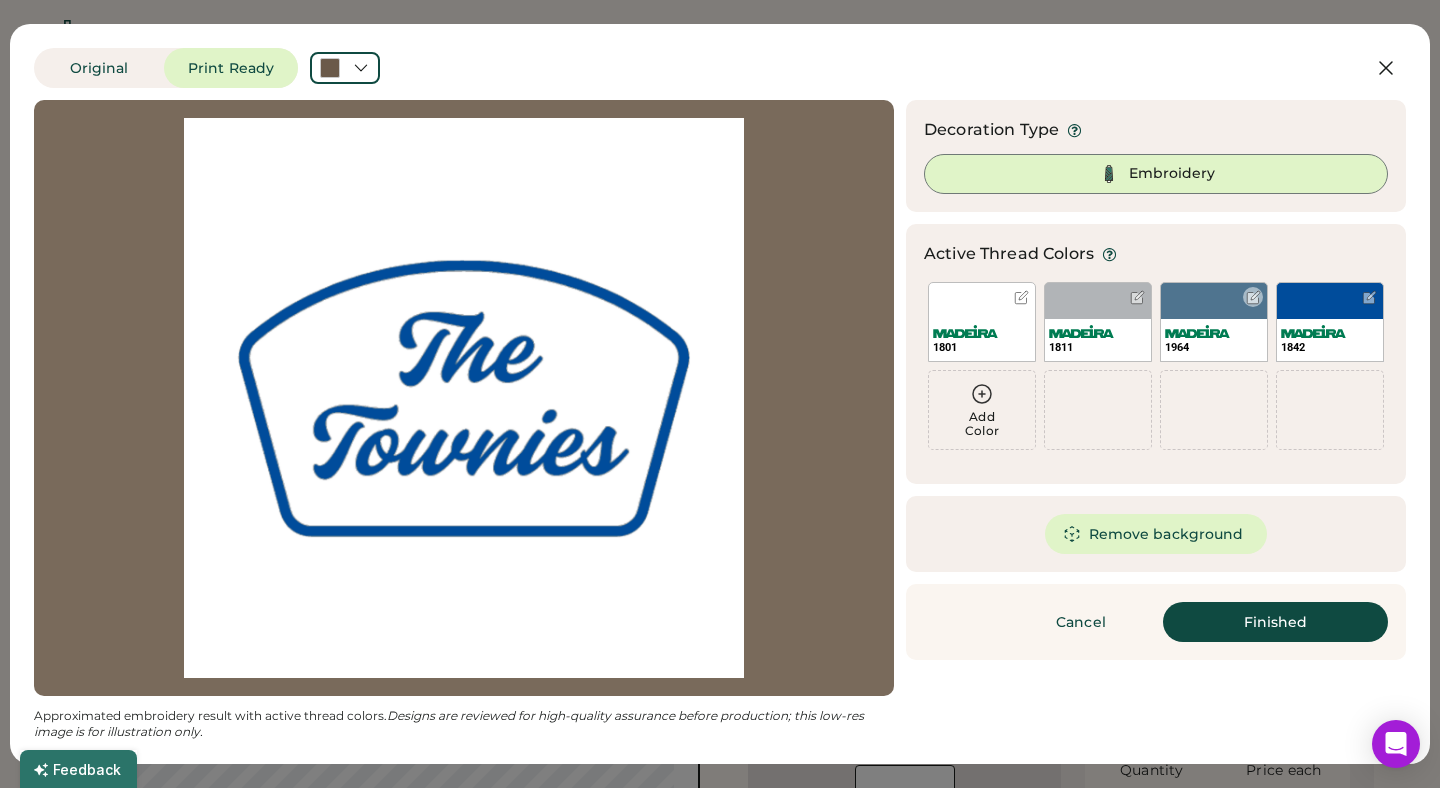 click on "1964" at bounding box center [1214, 322] 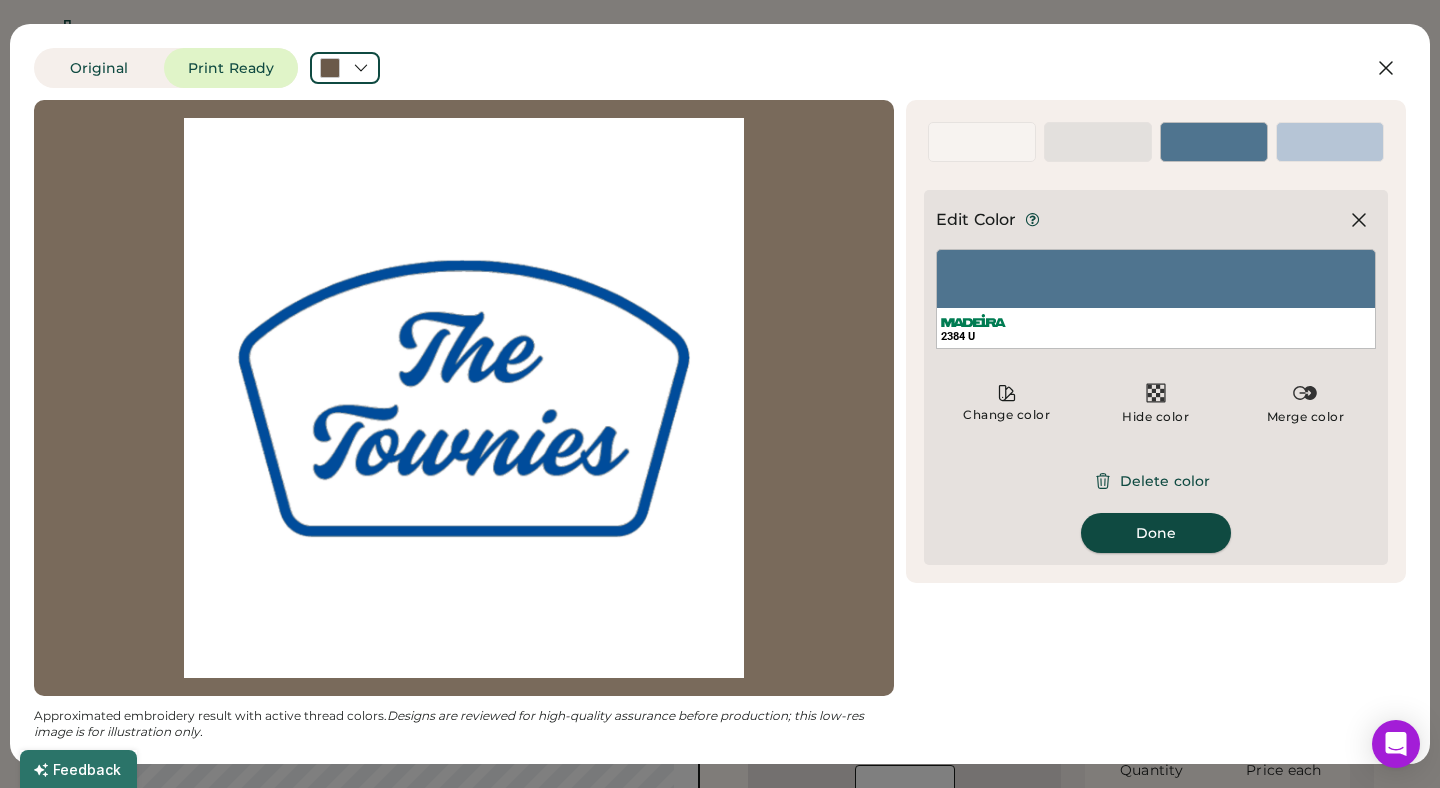click on "Done" at bounding box center [1156, 533] 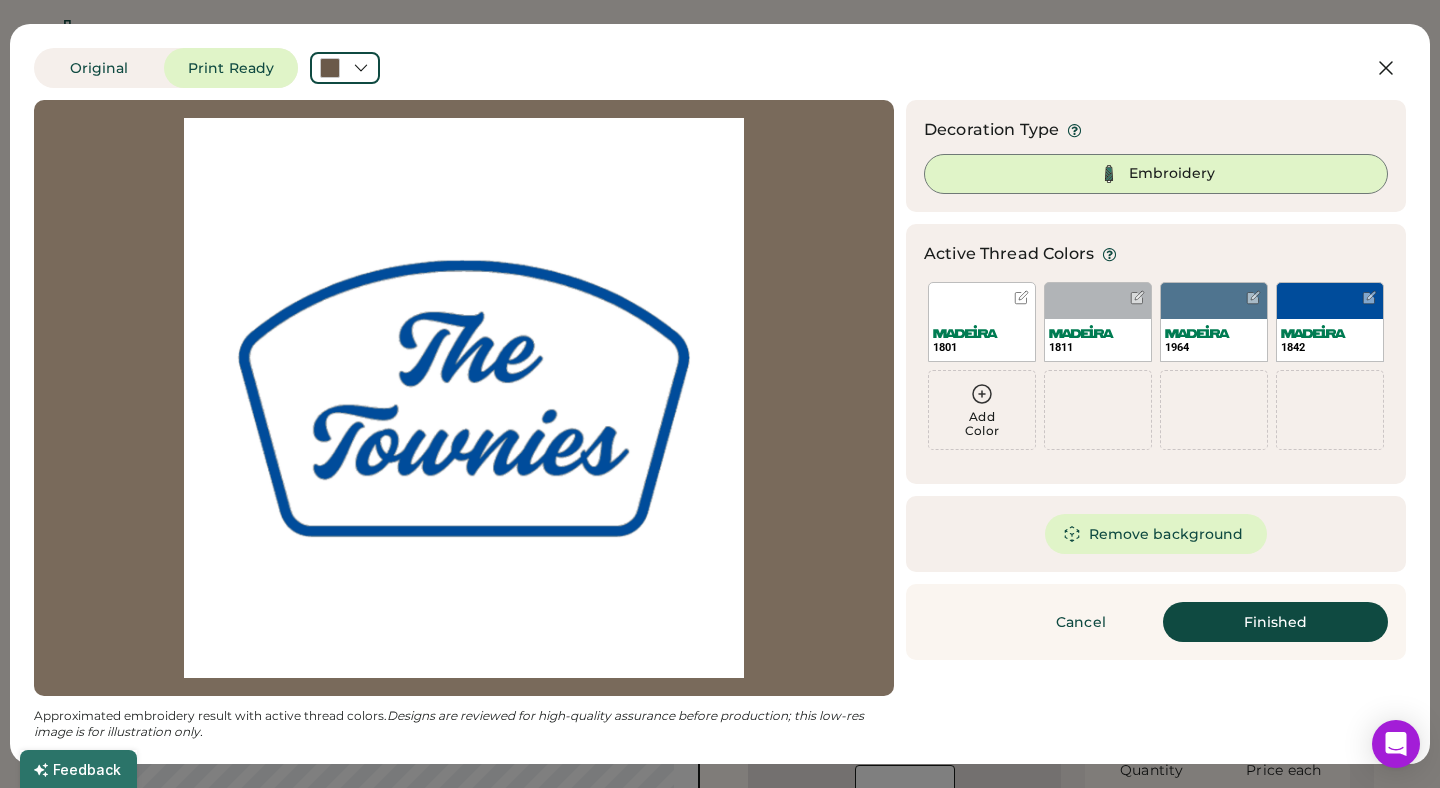 click on "Embroidery" at bounding box center [1172, 174] 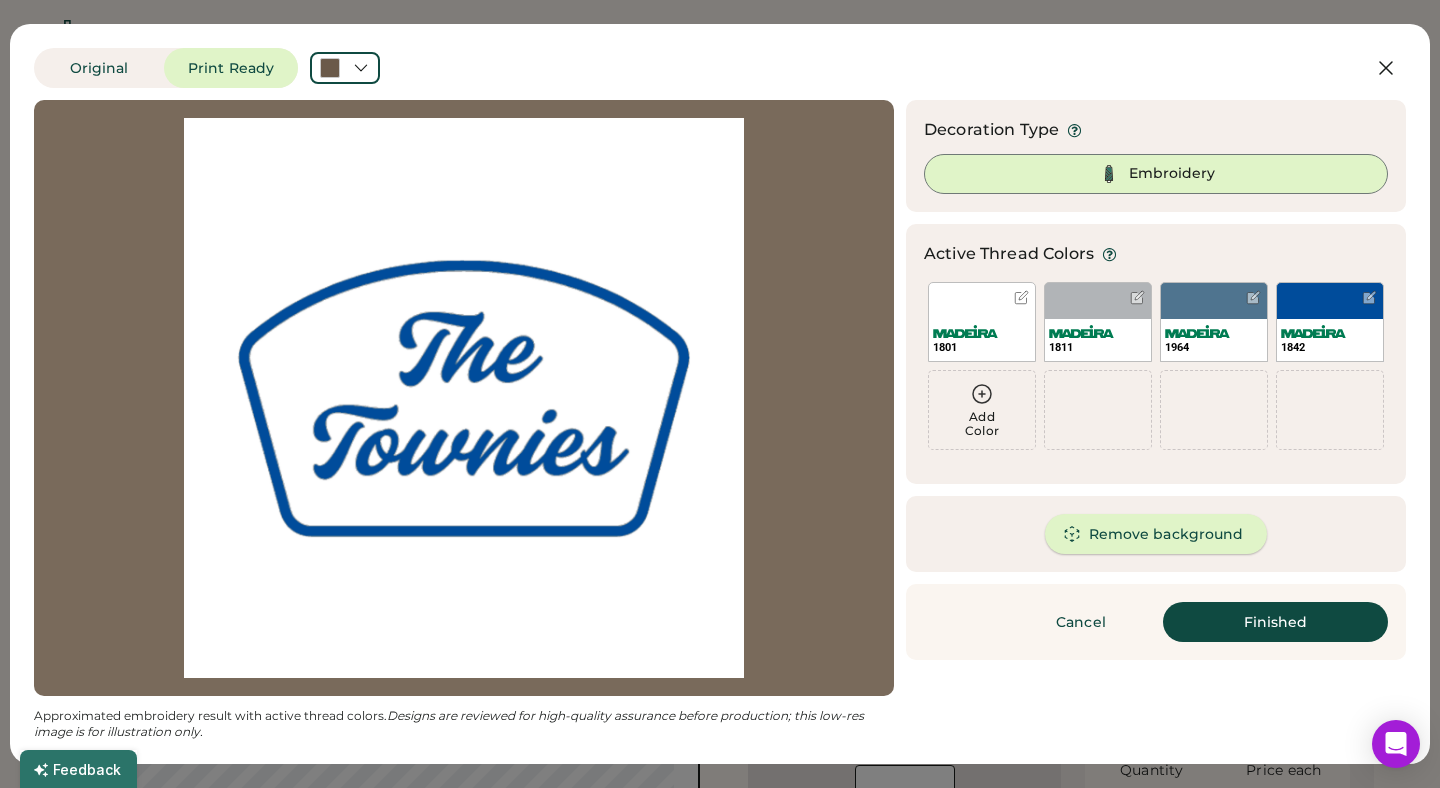 click on "Remove background" at bounding box center [1156, 534] 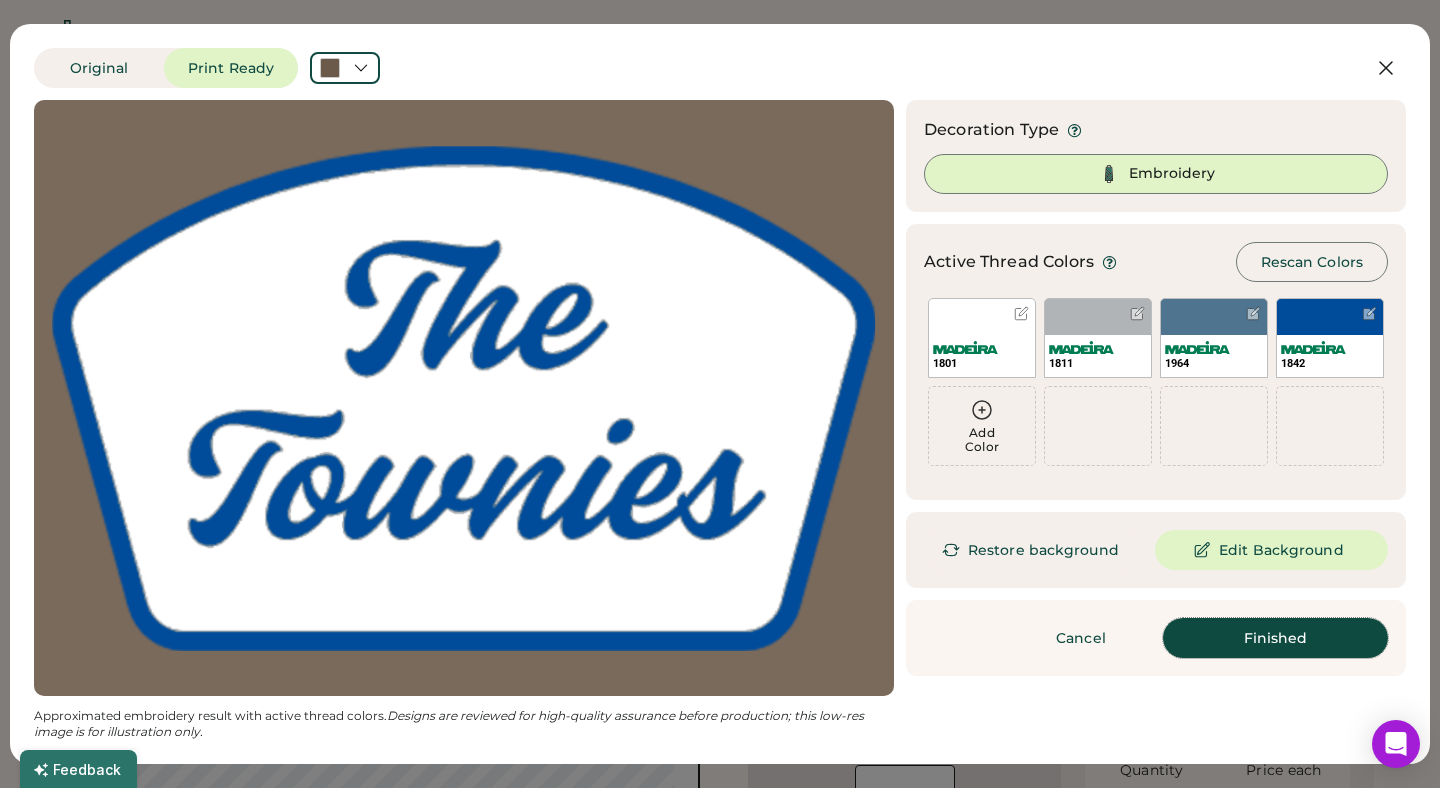 click on "Finished" at bounding box center (1275, 638) 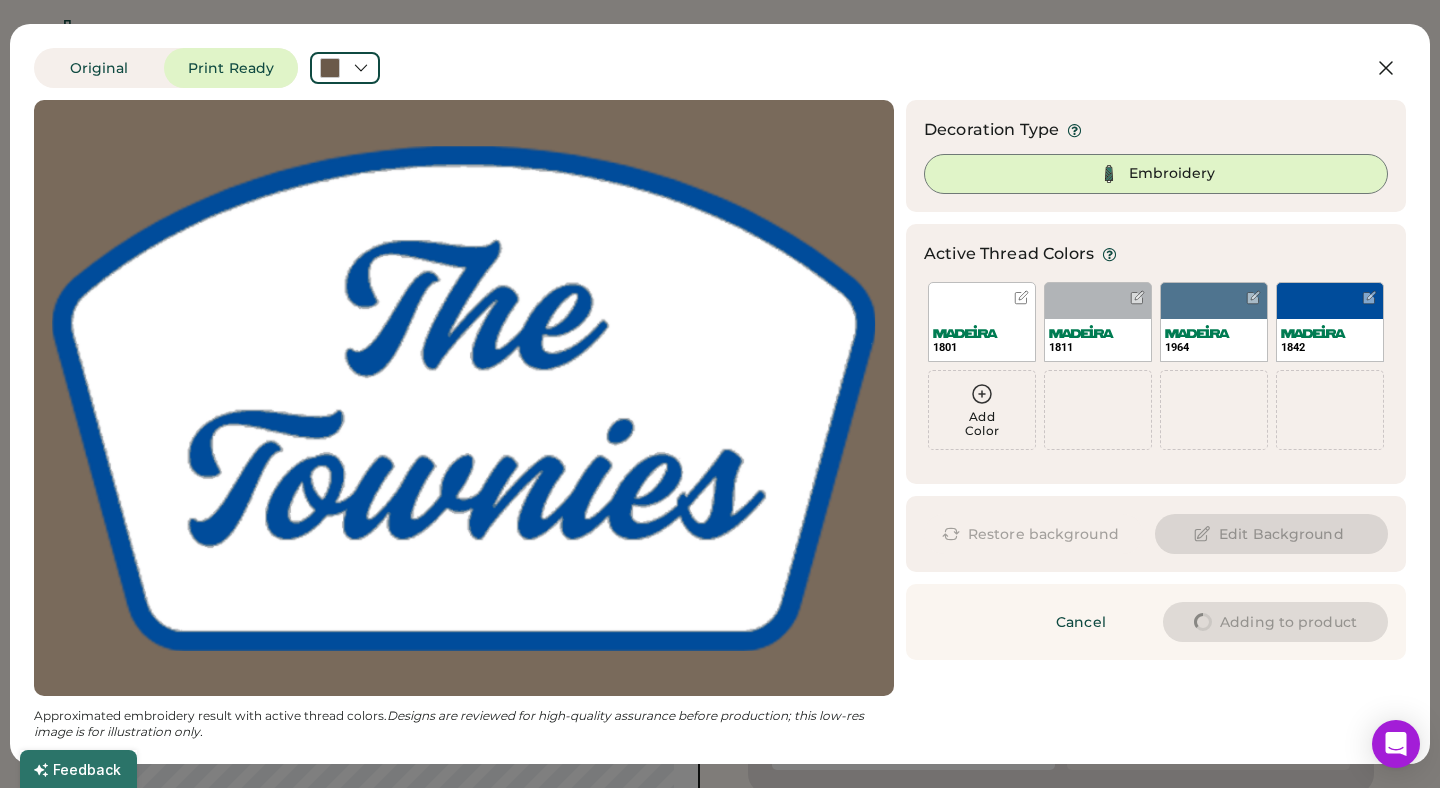 type on "****" 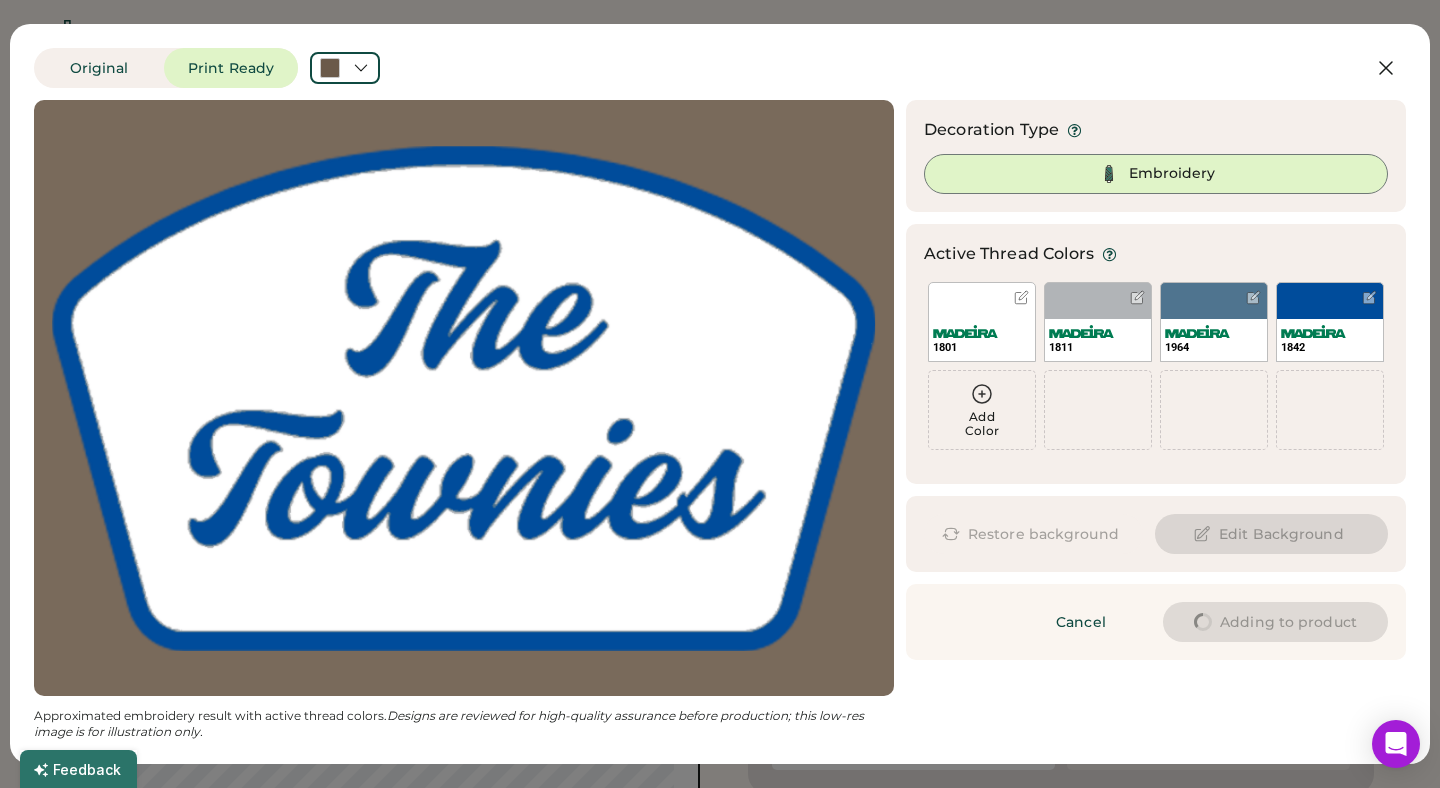 type on "****" 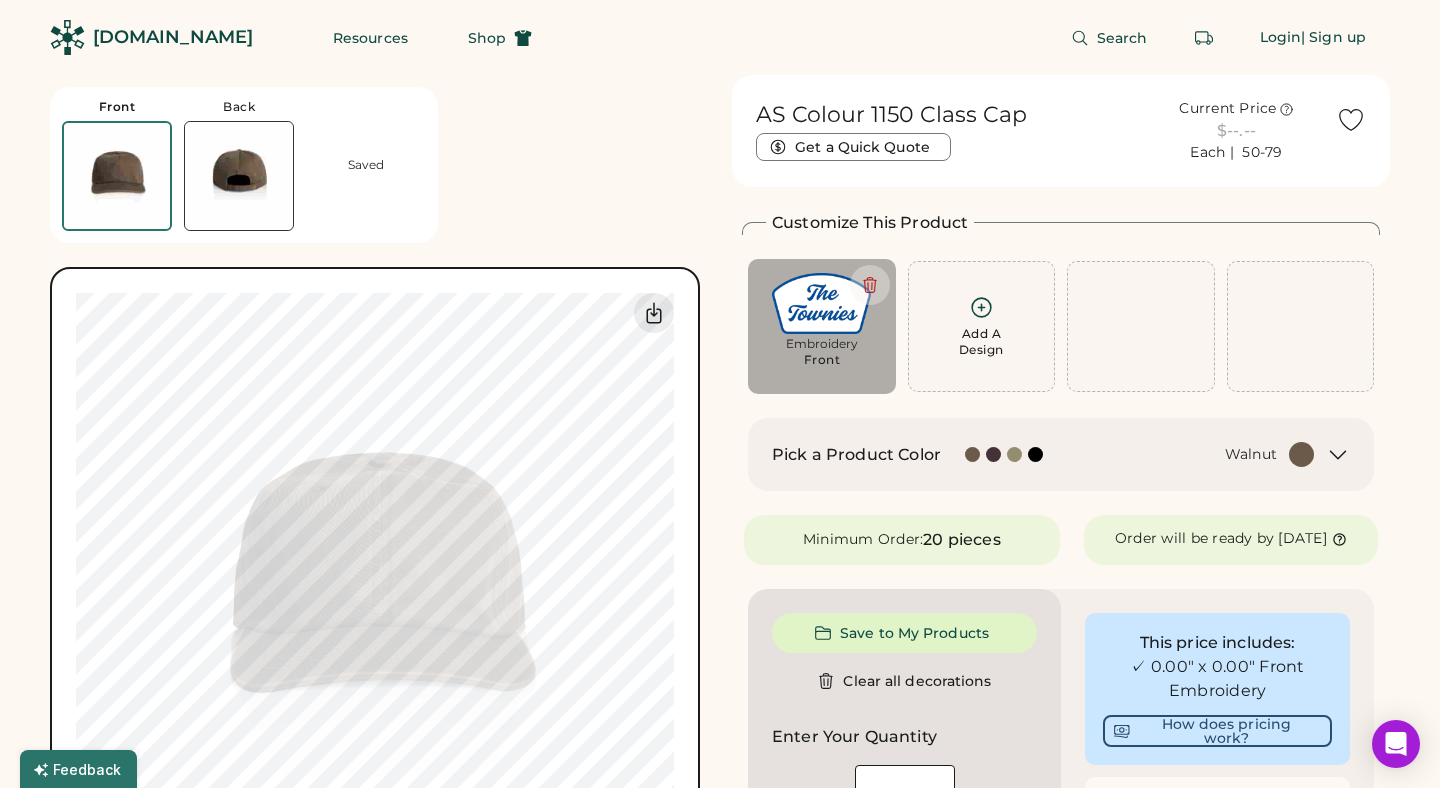 type on "****" 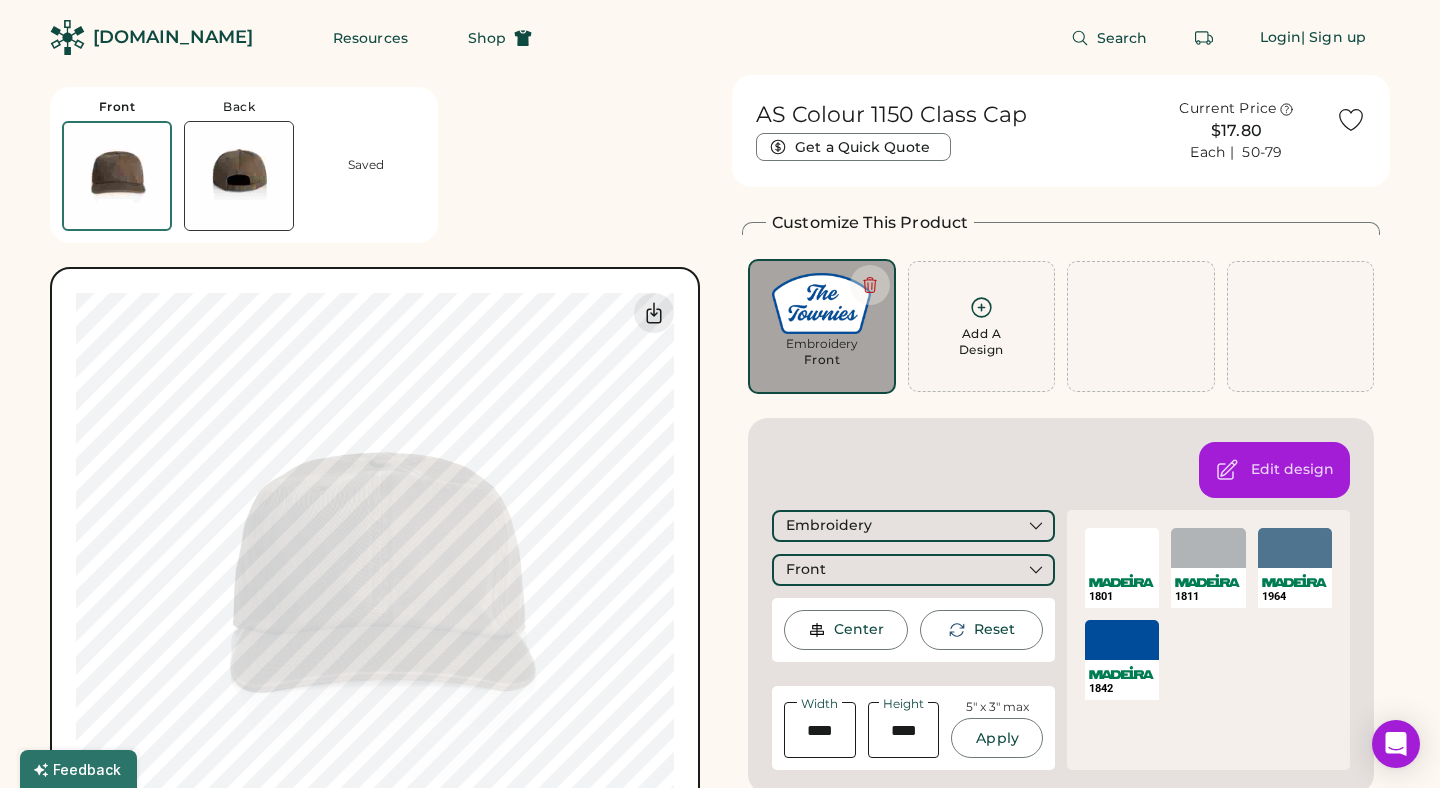 type on "****" 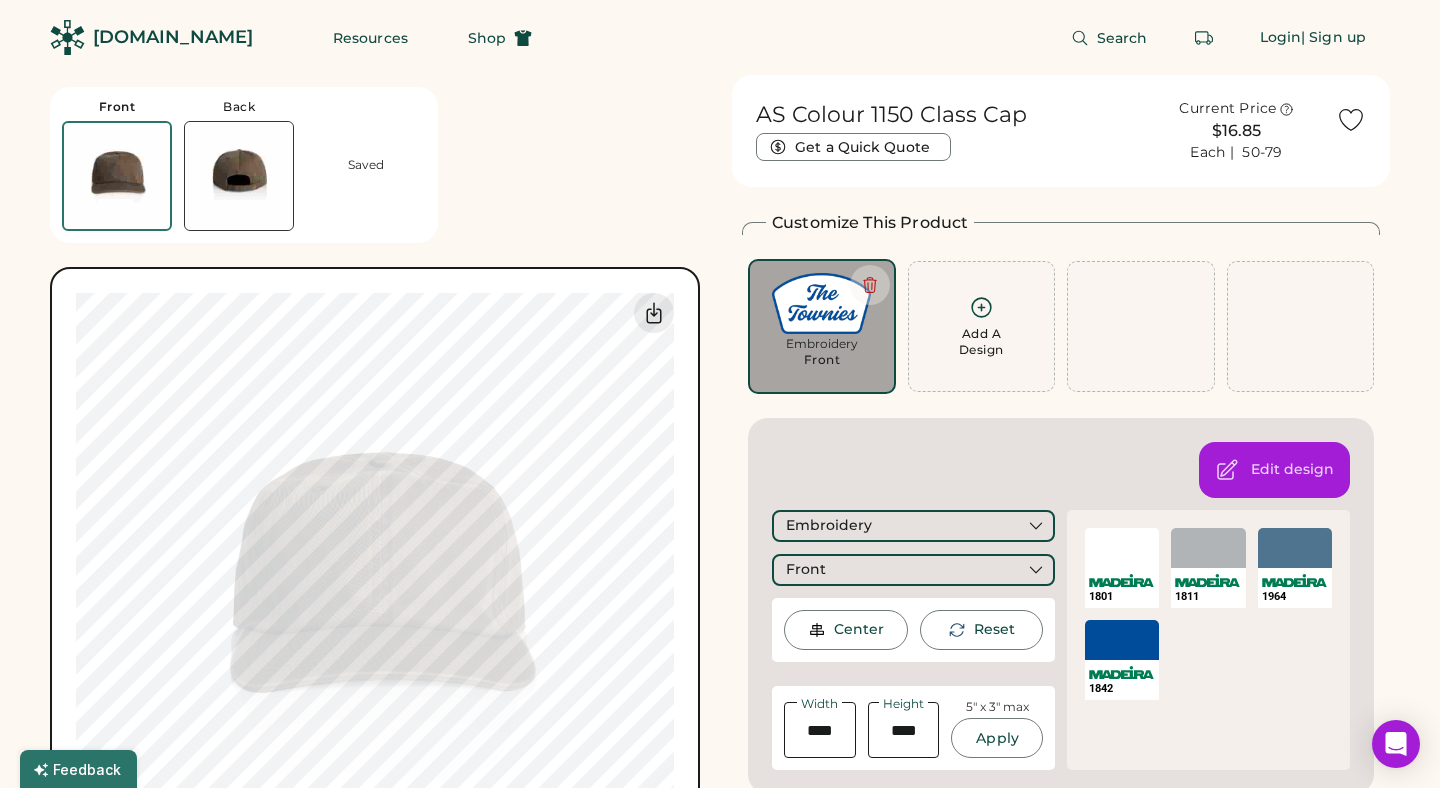 click on "Front Back Saved Switch to back Upload new design
SVG, Ai, PDF, EPS, PSD Non-preferred files:
PNG, JPG, TIFF Max File Size: 25MB    Guidelines are approximate; our team will confirm the correct placement. 0% 0%" at bounding box center (379, 496) 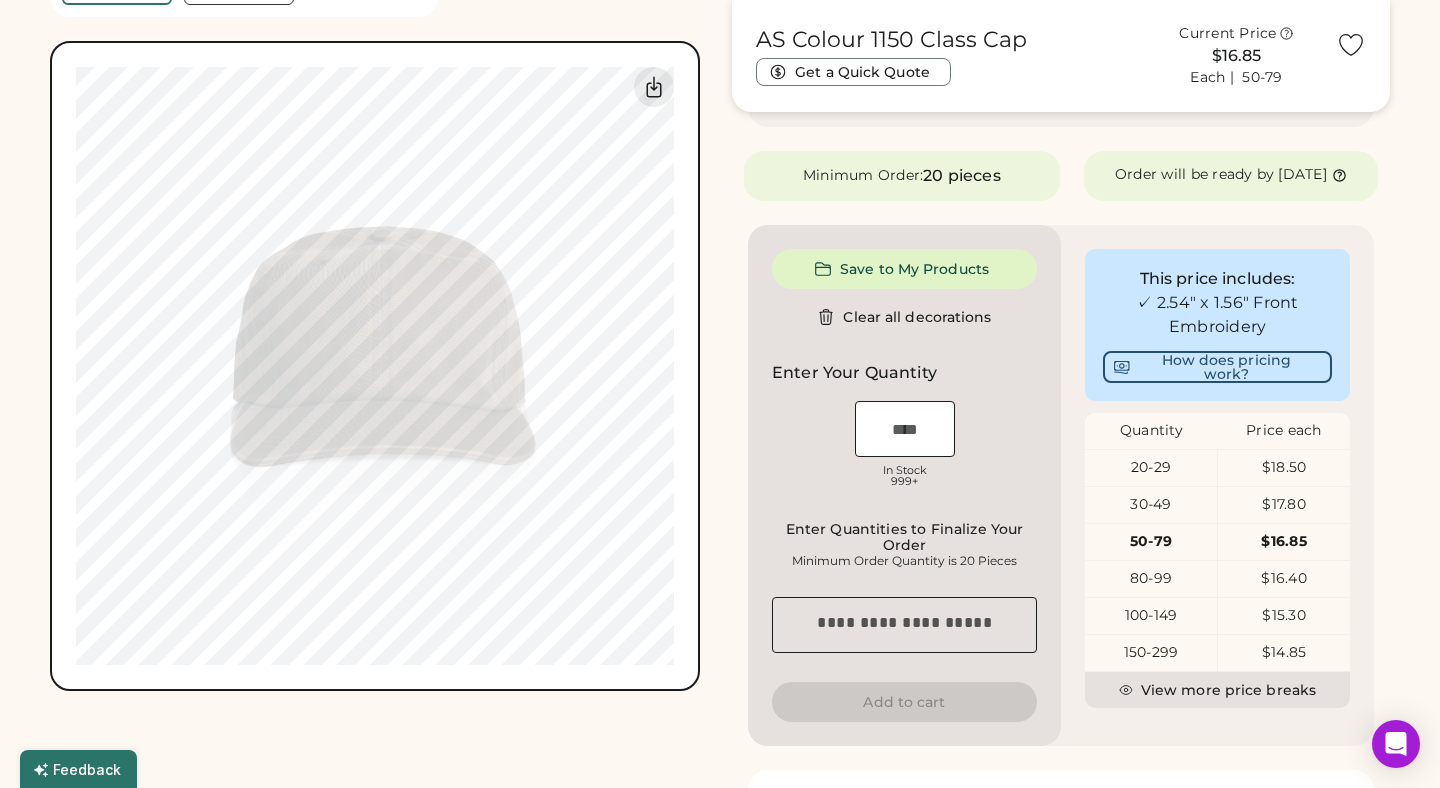 scroll, scrollTop: 773, scrollLeft: 0, axis: vertical 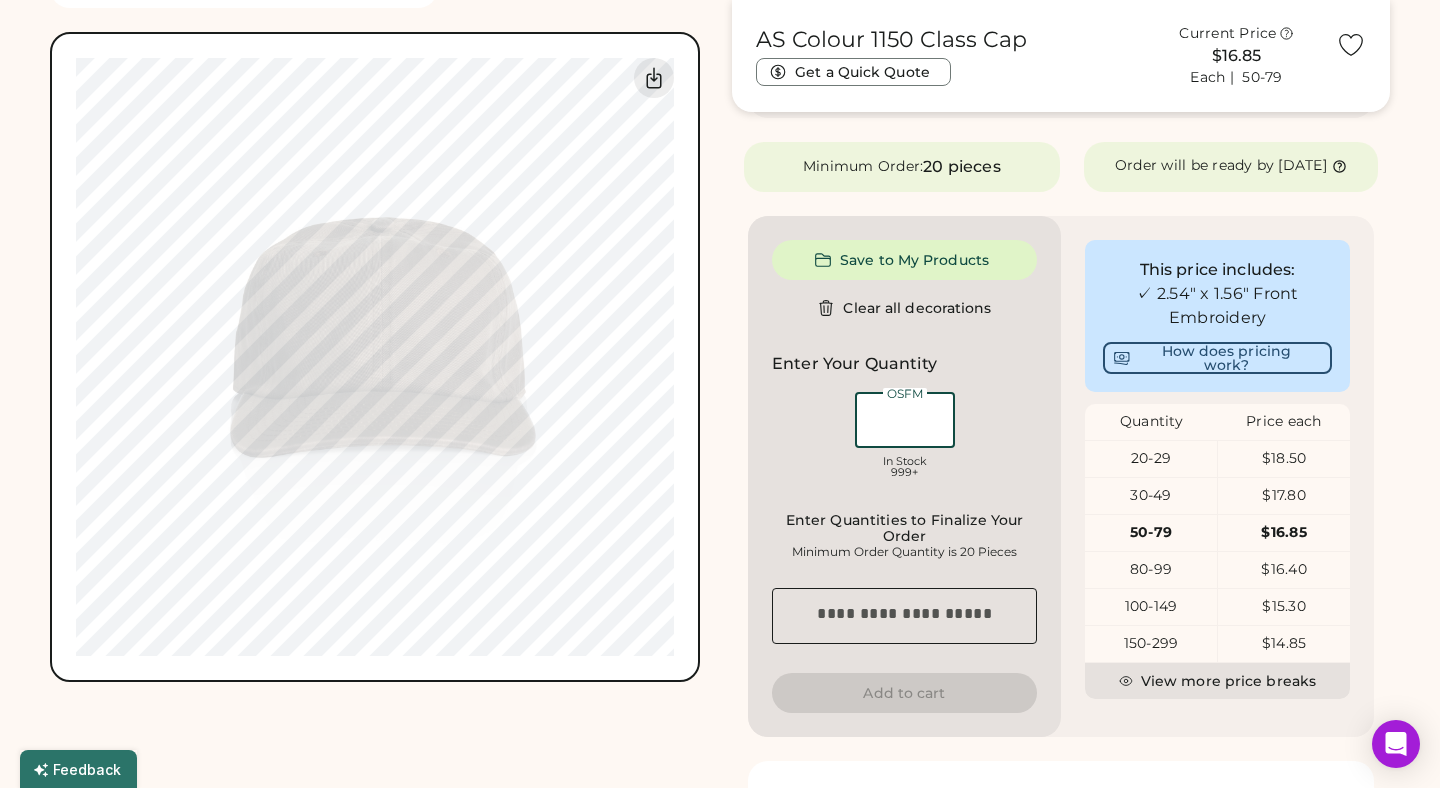 click at bounding box center (905, 420) 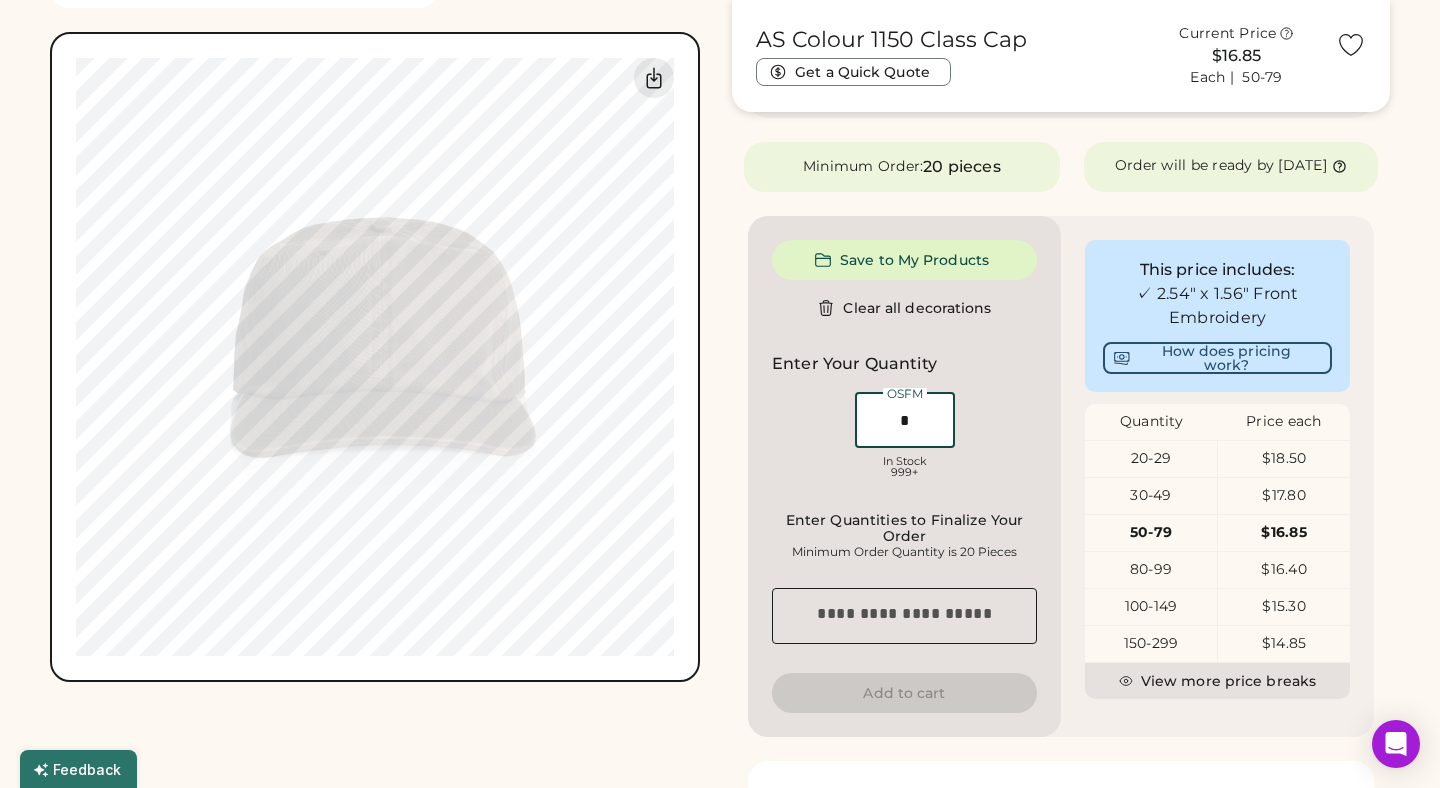 type on "**" 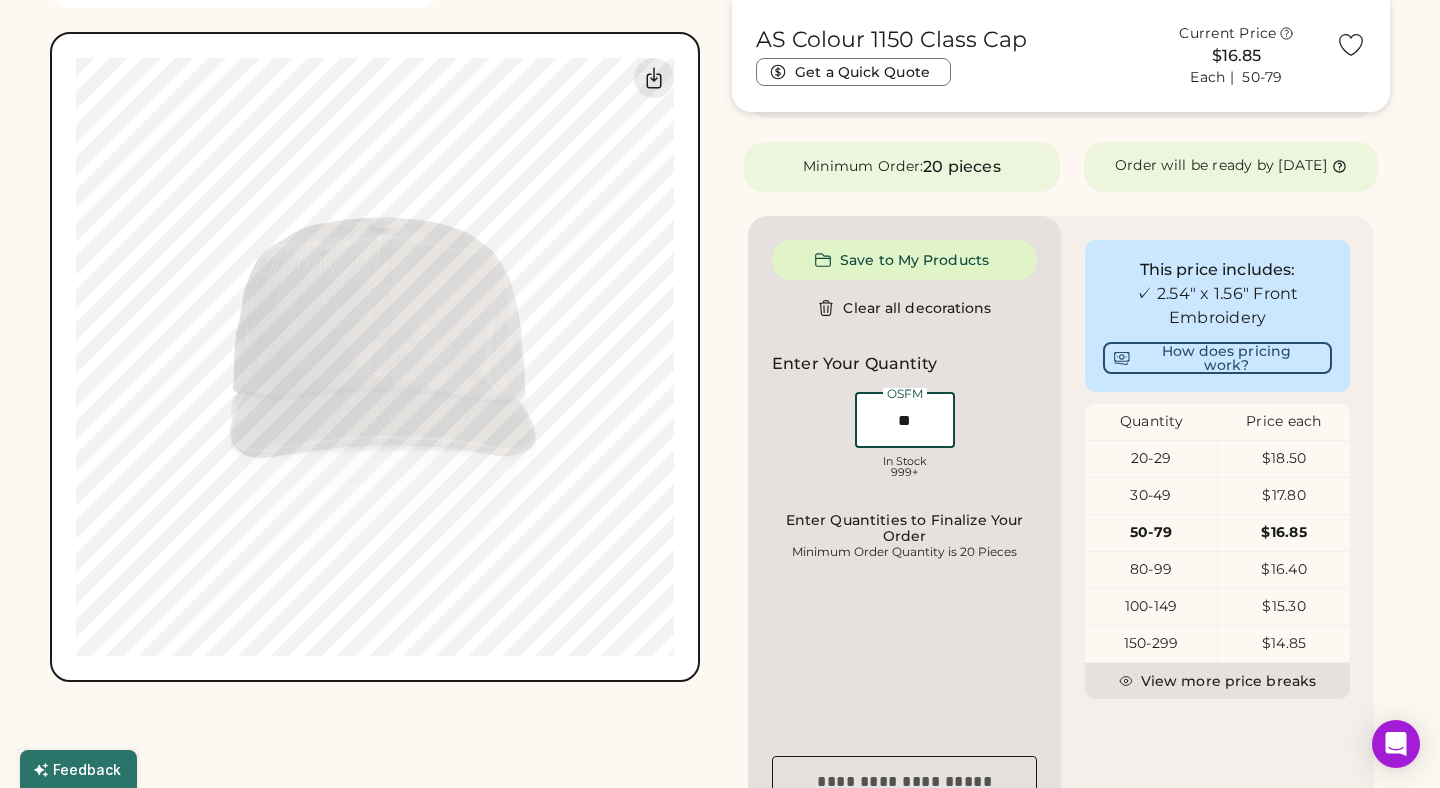 type on "******" 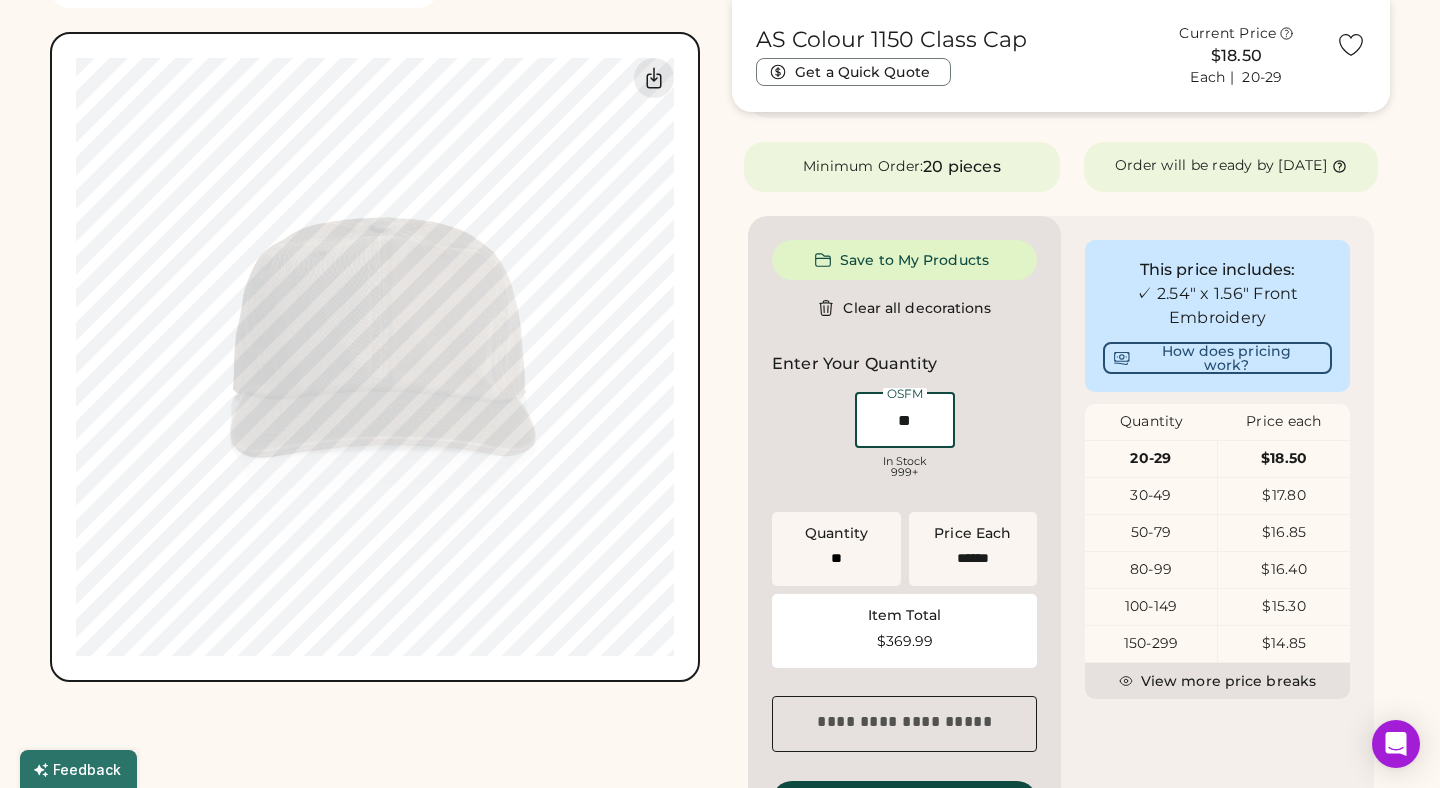 type on "*" 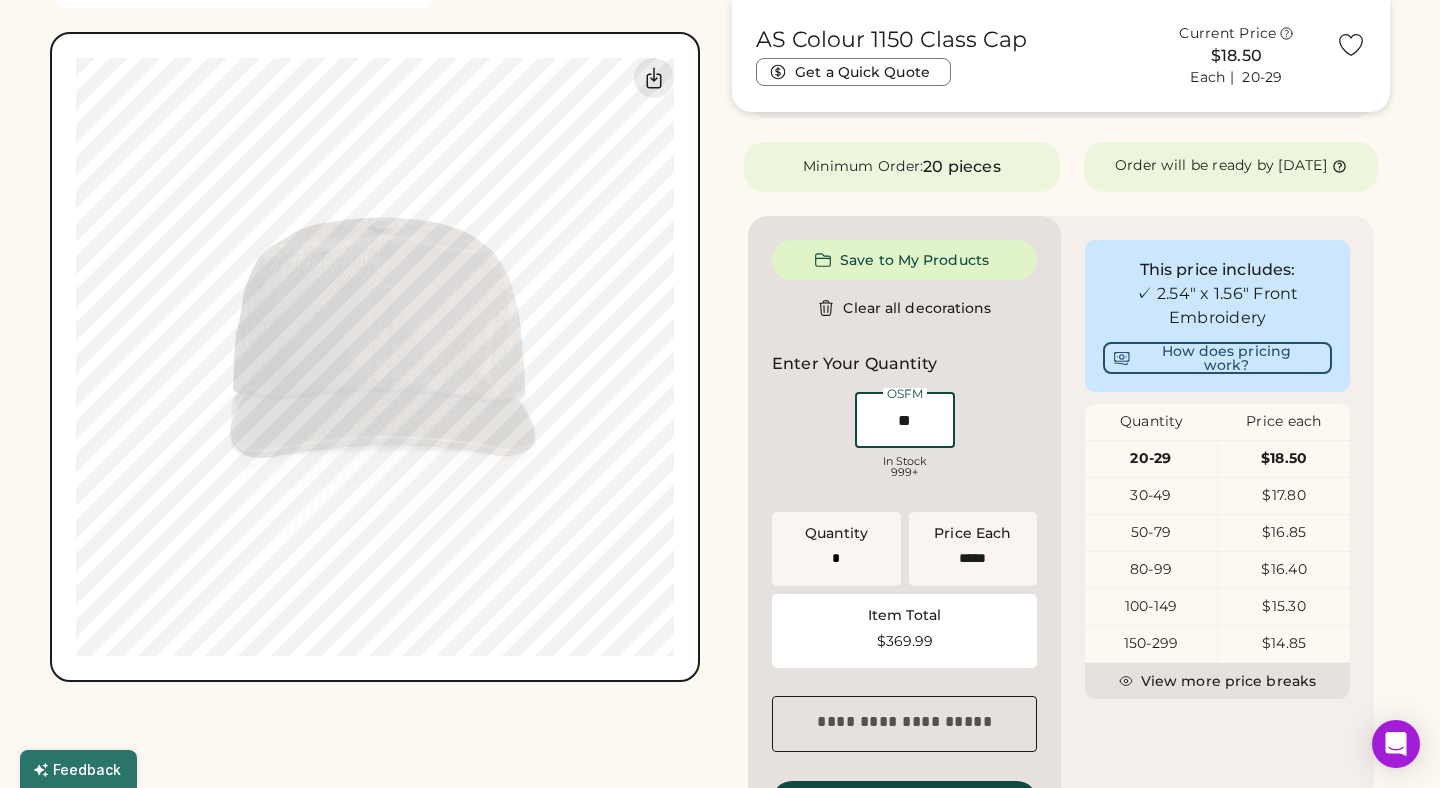 type on "**" 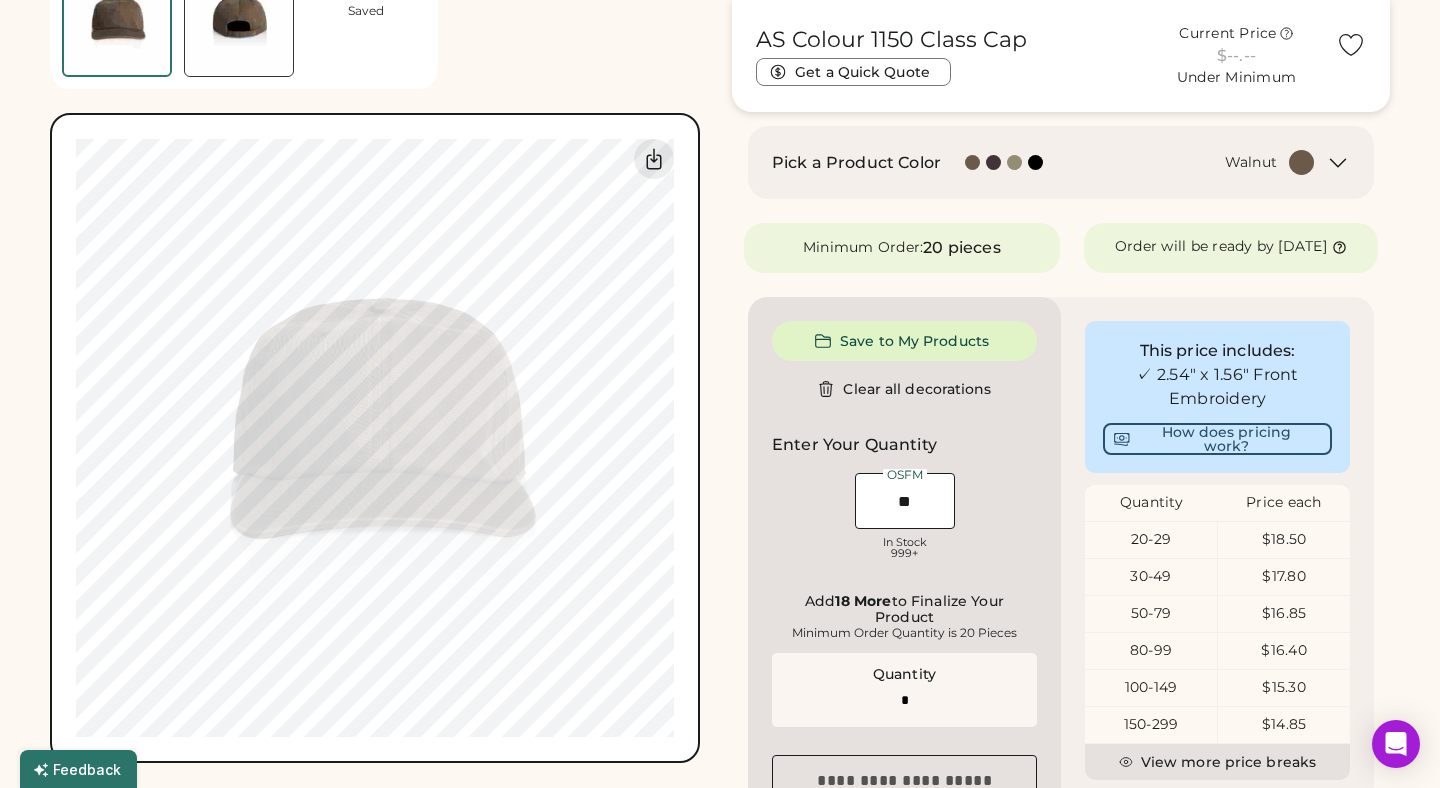 scroll, scrollTop: 695, scrollLeft: 0, axis: vertical 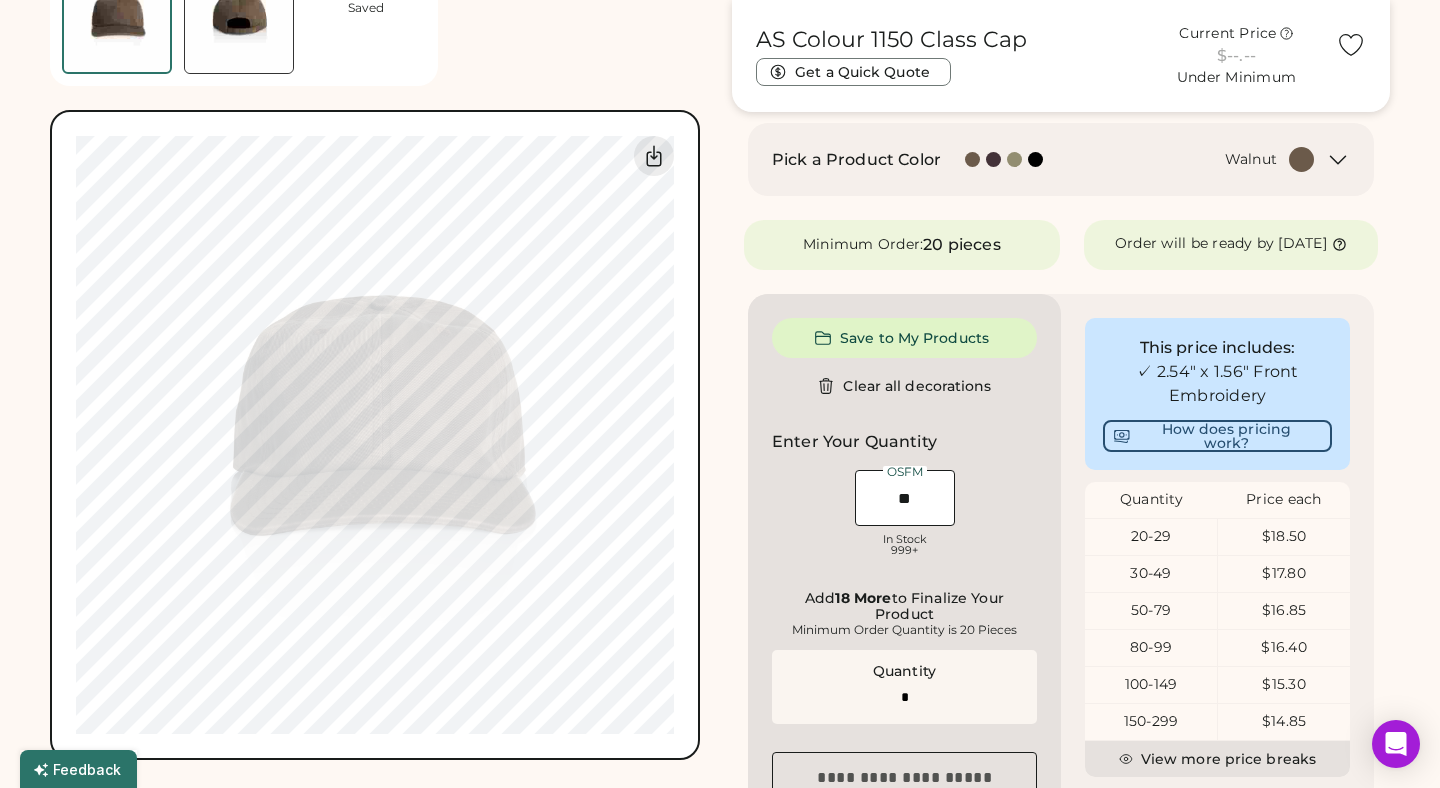 click on "AS Colour 1150 Class Cap    Get a Quick Quote Current Price    $--.-- Under Minimum    Customize This Product    Add A
Design Embroidery Front       Add A
Design    Edit design Embroidery    Front    Center    Reset Width Height 5" x 3" max Apply 1801 SELECT
A COLOR 1811 SELECT
A COLOR 1964 SELECT
A COLOR 1842 Pick a Product Color Walnut    Minimum Order:  20 pieces Order will be ready by [DATE]        Save to My Products    Clear all decorations Enter Your Quantity OSFM In Stock
999+ Add  18 More  to Finalize Your Product Minimum Order Quantity is 20 Pieces Quantity Price Each Item Total $0.00 Special instructions Add to cart This price includes: ✓ 2.54" x 1.56" Front Embroidery    How does pricing work? Quantity Price each 20-29 $18.50 30-49 $17.80 50-79 $16.85 80-99 $16.40 100-149 $15.30 150-299 $14.85       View more price breaks Product Details Mid profile, unstructured six panel cap, flat peak
Adjustable fastener with metal clasp, tonal under-peak lining Light weight 100% cotton" at bounding box center [1061, 312] 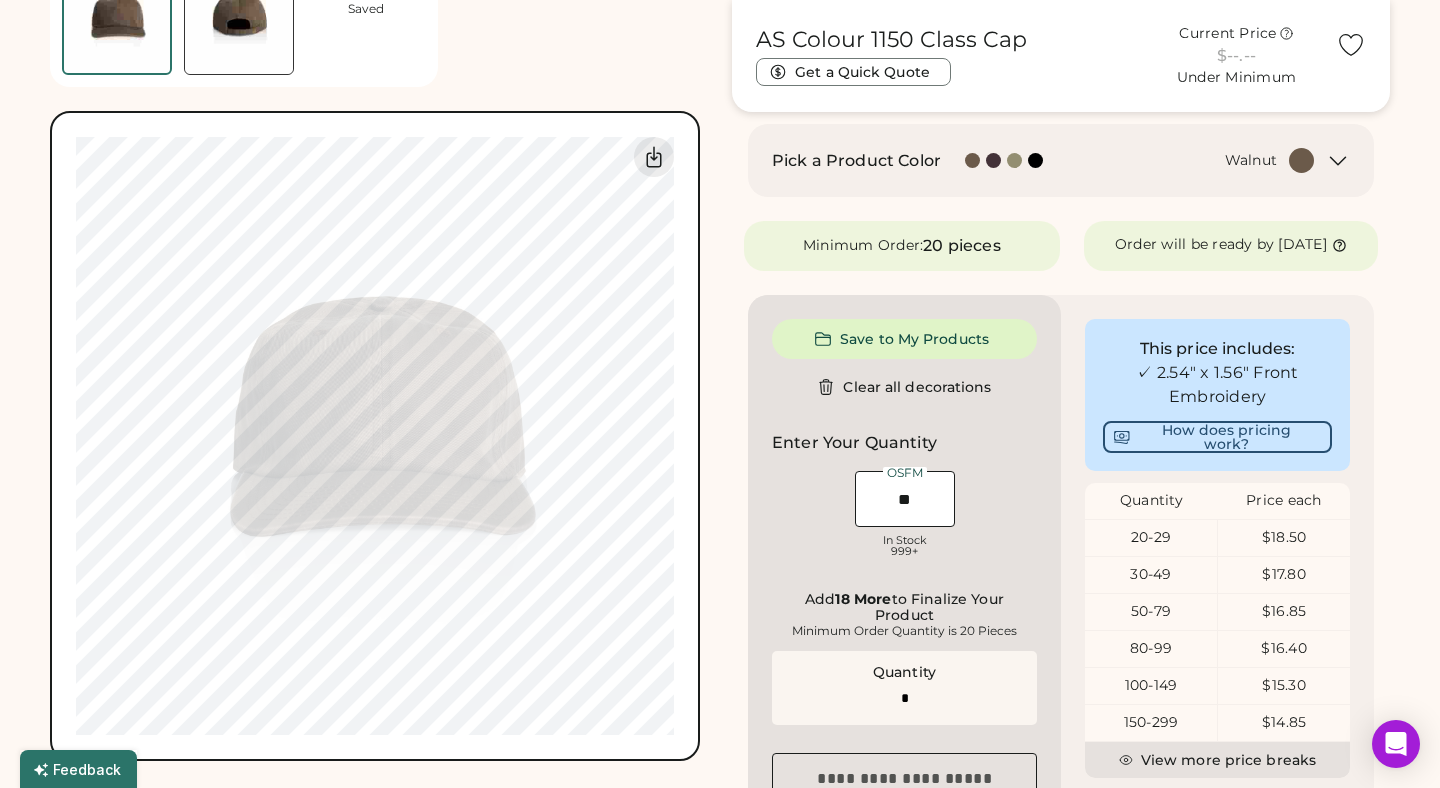 scroll, scrollTop: 693, scrollLeft: 0, axis: vertical 